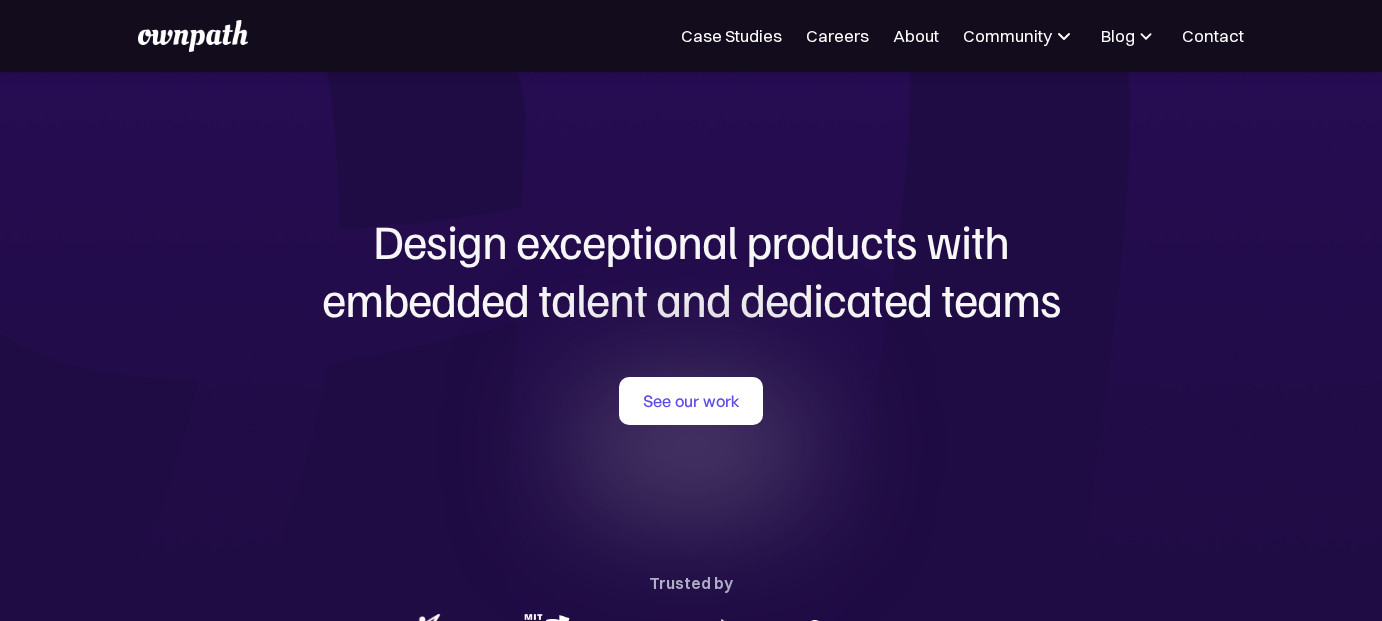 scroll, scrollTop: 0, scrollLeft: 0, axis: both 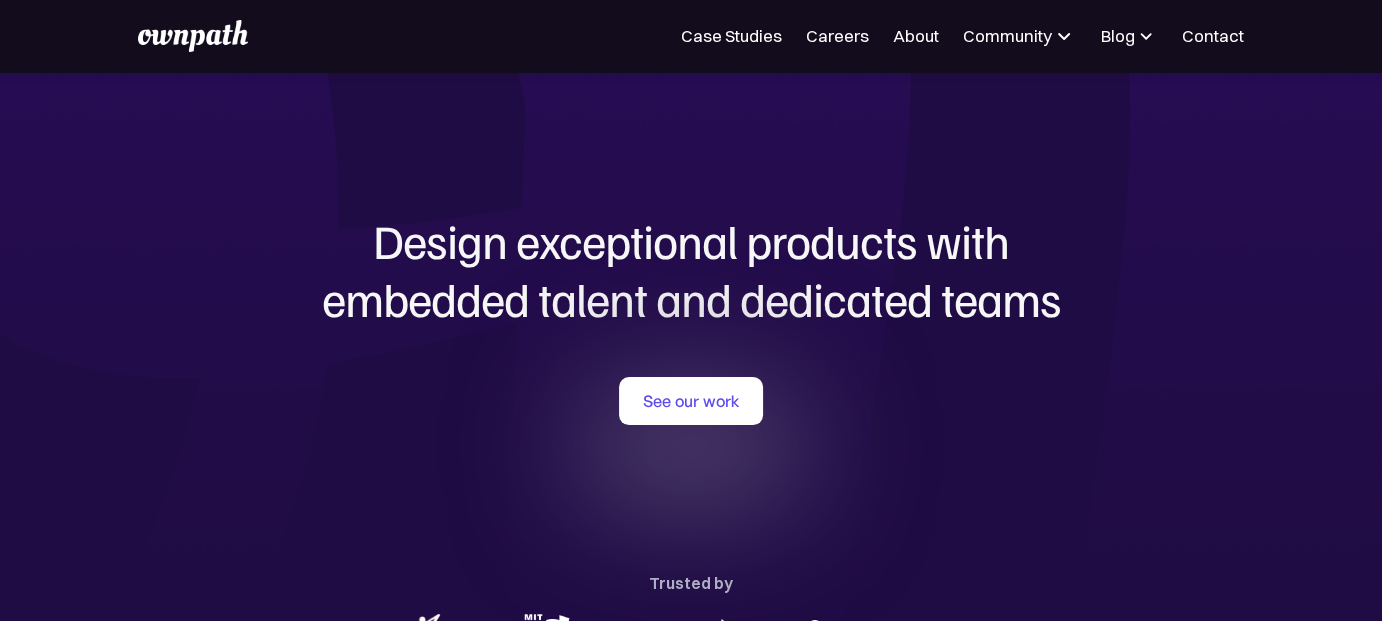 drag, startPoint x: 827, startPoint y: 27, endPoint x: 745, endPoint y: 108, distance: 115.260574 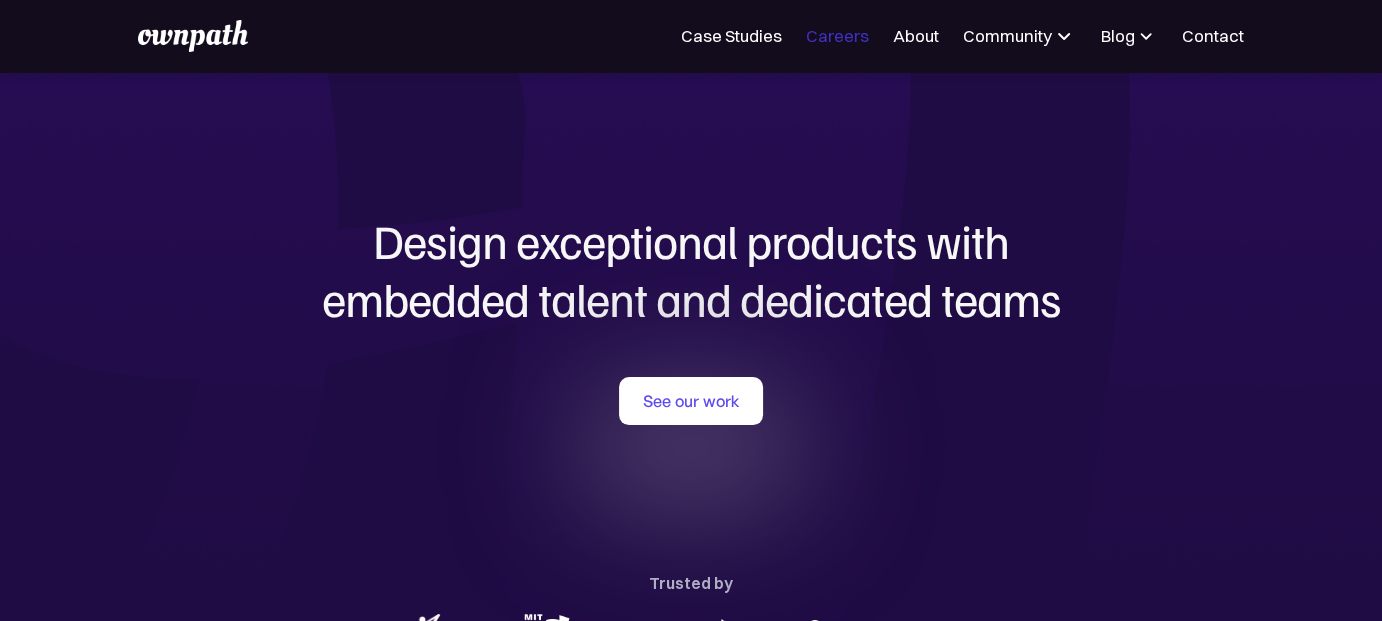click on "Careers" at bounding box center (837, 36) 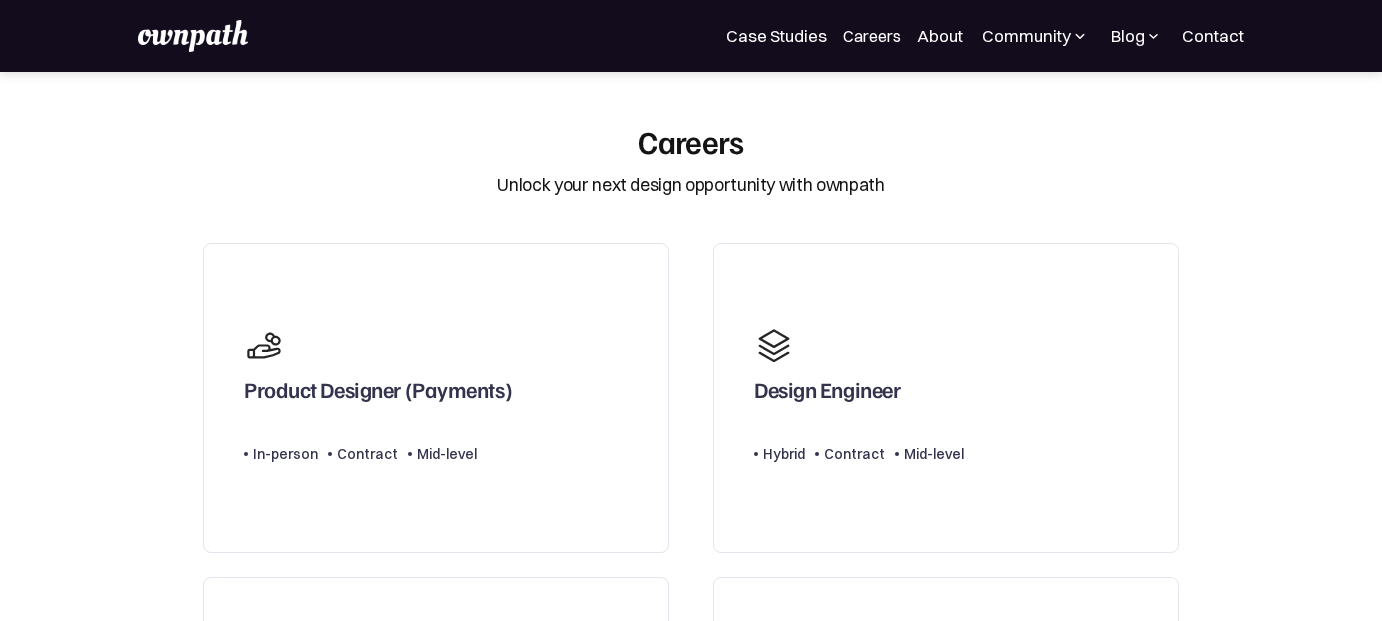 scroll, scrollTop: 0, scrollLeft: 0, axis: both 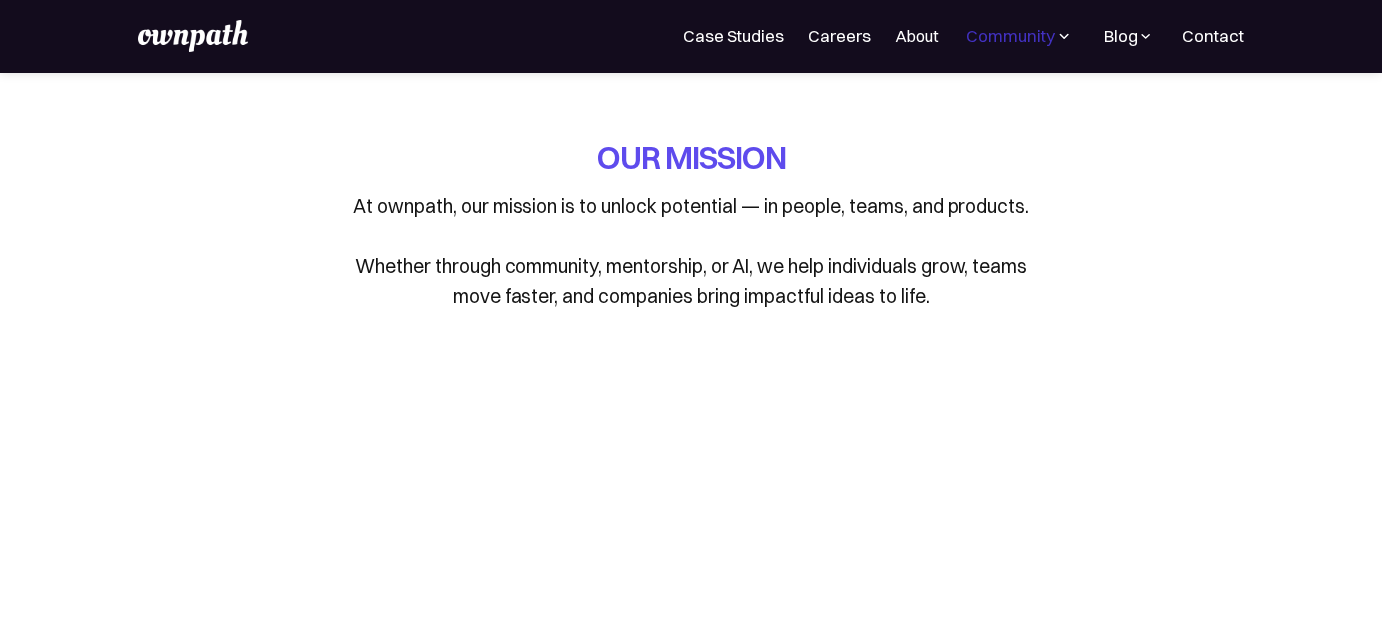 click on "Community" at bounding box center (1010, 36) 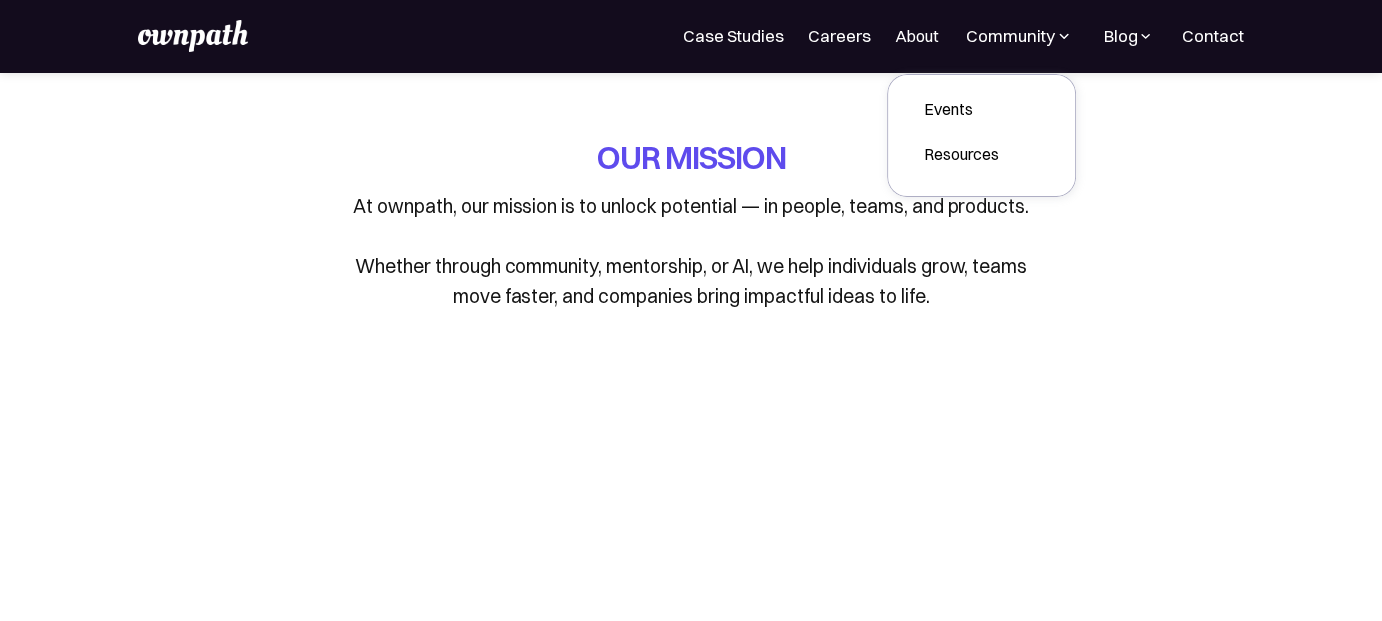 click on "OUR MISSION At ownpath, our mission is to unlock potential — in people, teams, and products. Whether through community, mentorship, or AI, we help individuals grow, teams move faster, and companies bring impactful ideas to life. AS FEATURED ON AUDIOGYAN Meet our team Lahari Product Designer Waqar Khan Product Designer Rishab Srikanth Product Prateek José Product and Growth Anish Design Lead Ananya Mitra Operations Malav Rohit UX and Brand Designer Aaditya Chowdhury SDE Shreyas Satish Founder & CEO Our Investors Abhinit Tiwari Lead Investor, ex-Head of Design, Gojek Ranjan Sakalley Independent Consultant, ex-Gojek Sidu Ponnappa Founder, realfast.ai Shayak Sen Head of Design, Vedantu Pallav Nadhani Co-Founder, Presentations.AI Obvious Ventures Ltd Design and Strategy Consultancy Fatema Raja UX and Brand at FamPay Vikalp Gupta Independent Lead Designer Our Advisors We're lucky to be supported by some of the best minds in the world. Steve Sule Projects, Atlantis Sidu Ponnappa Founder, realfast.ai" at bounding box center (691, 2094) 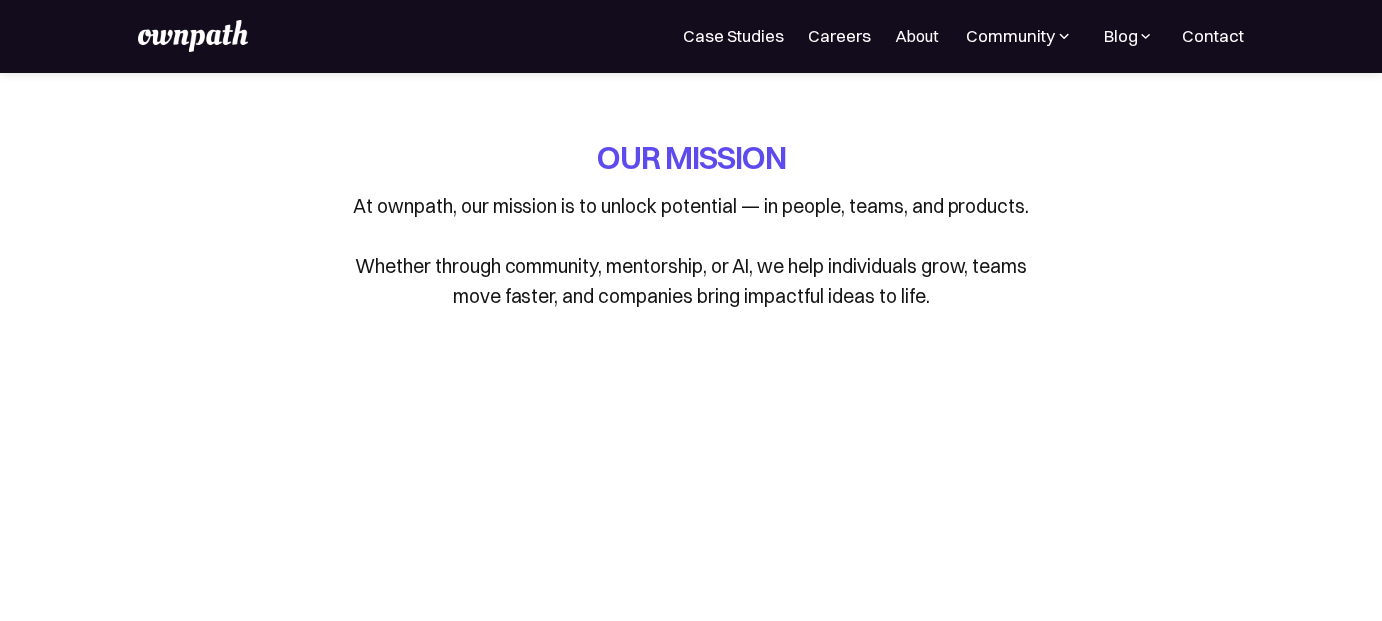 click at bounding box center [1145, 36] 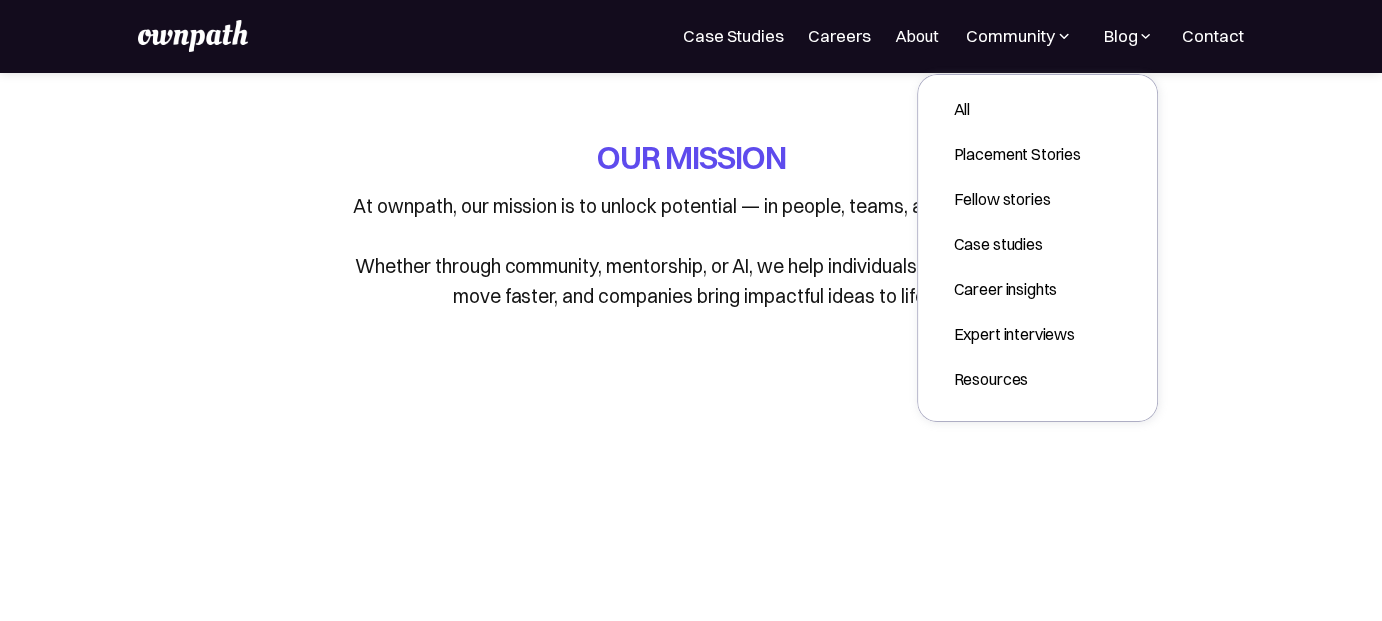 click at bounding box center [1145, 36] 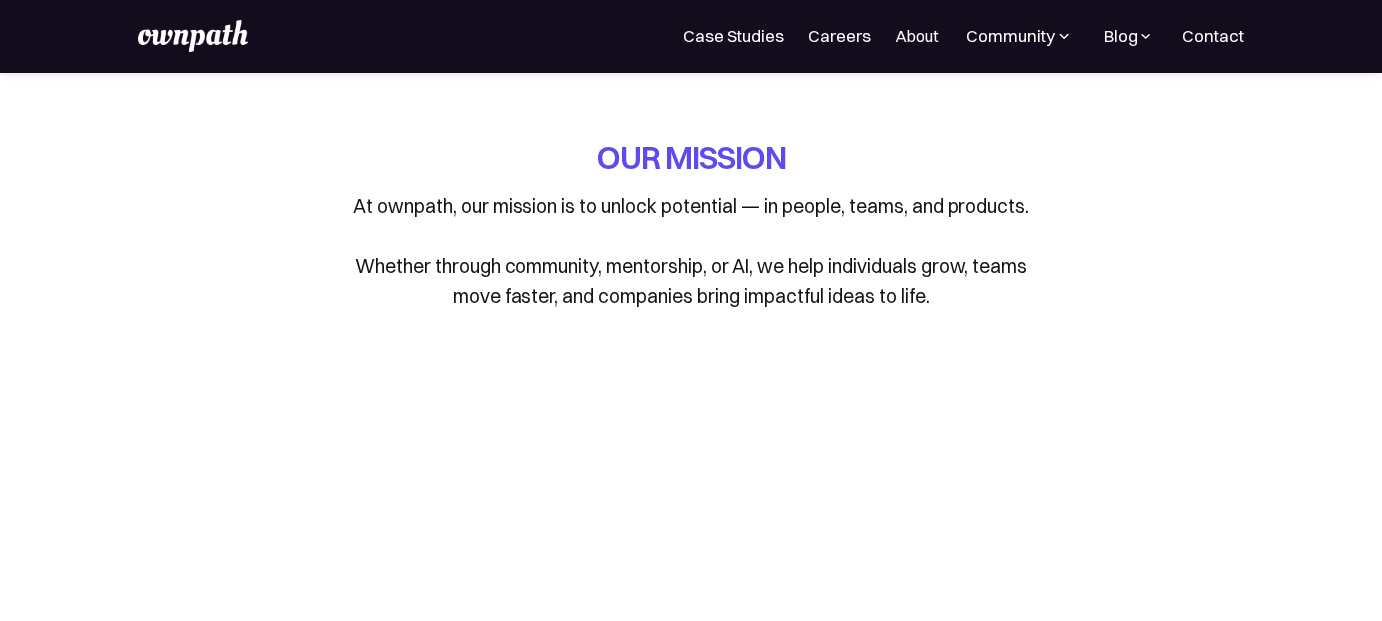 click at bounding box center (1064, 36) 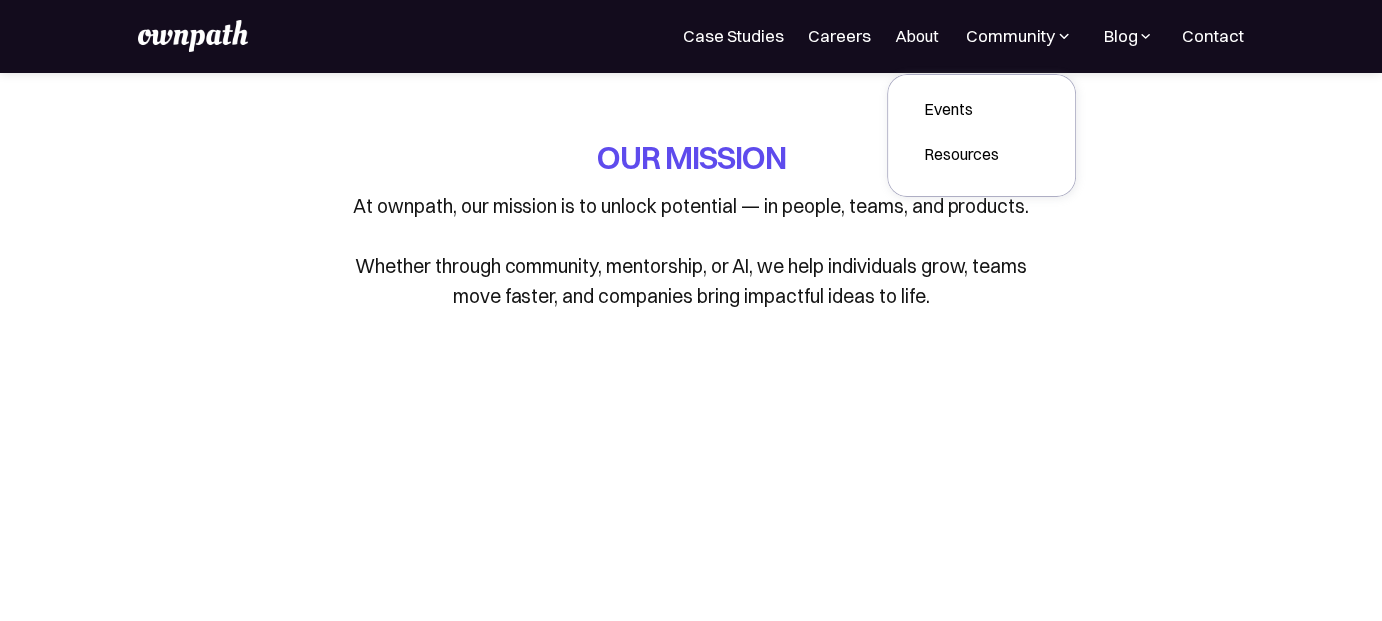 click at bounding box center (1064, 36) 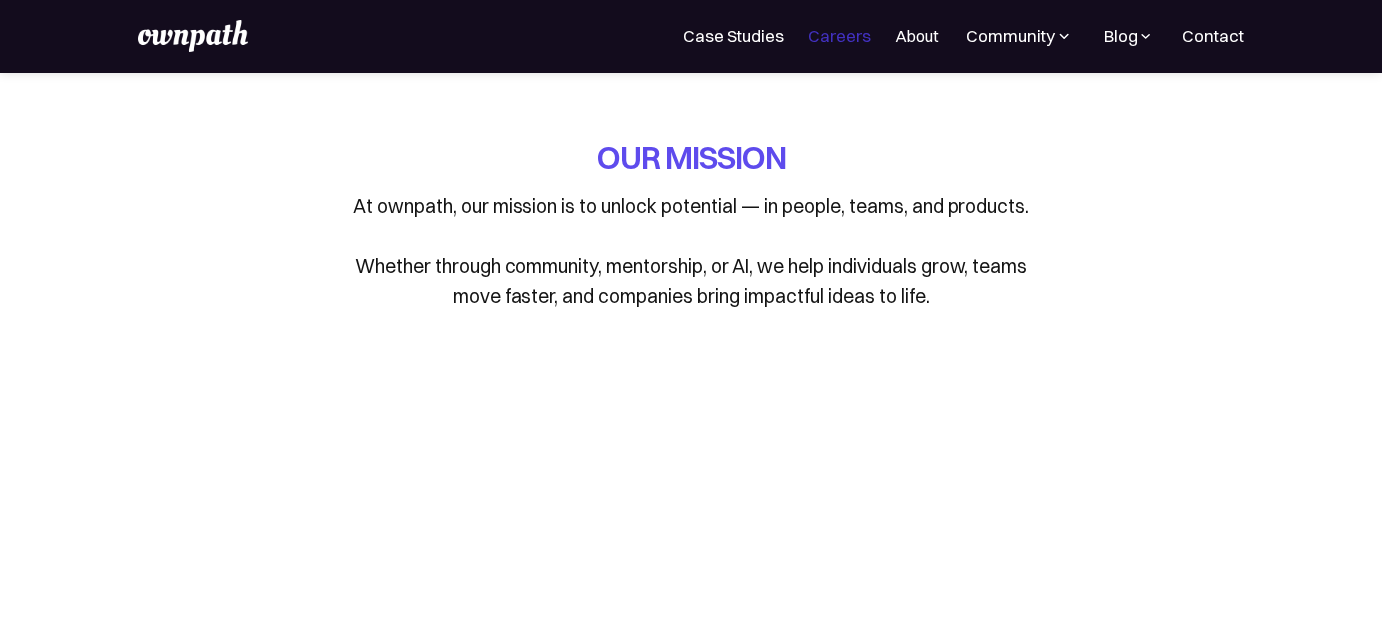 click on "Careers" at bounding box center [839, 36] 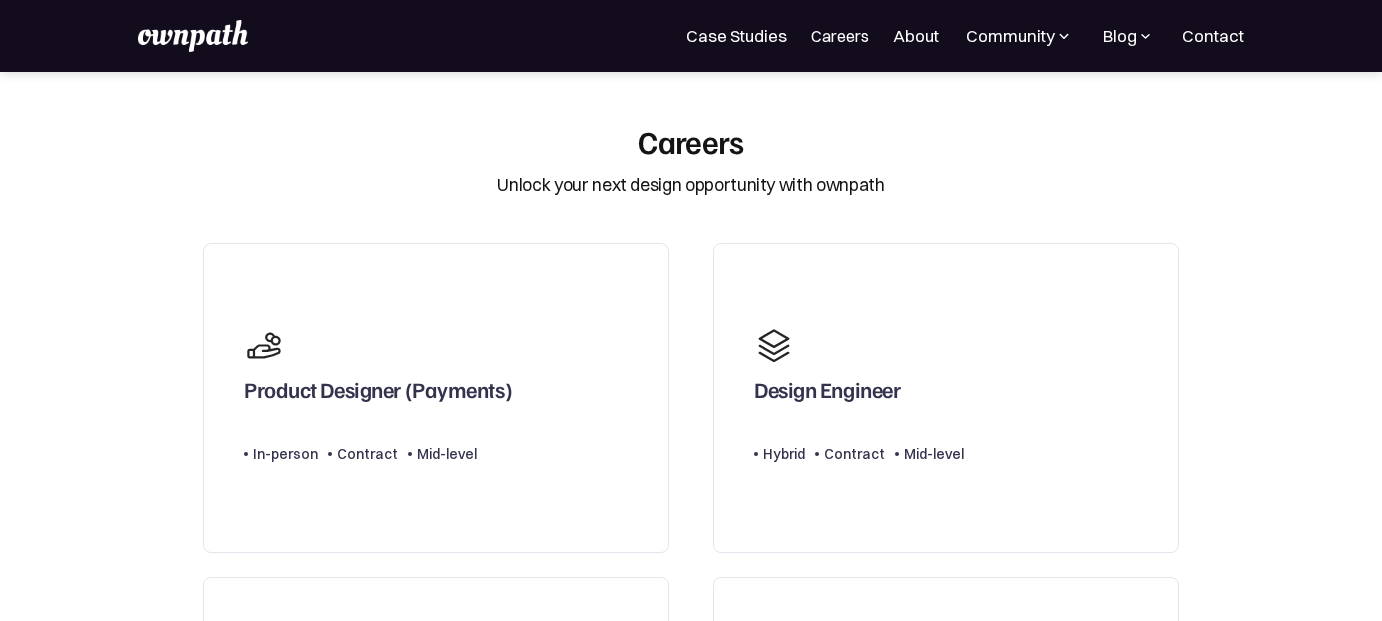 scroll, scrollTop: 0, scrollLeft: 0, axis: both 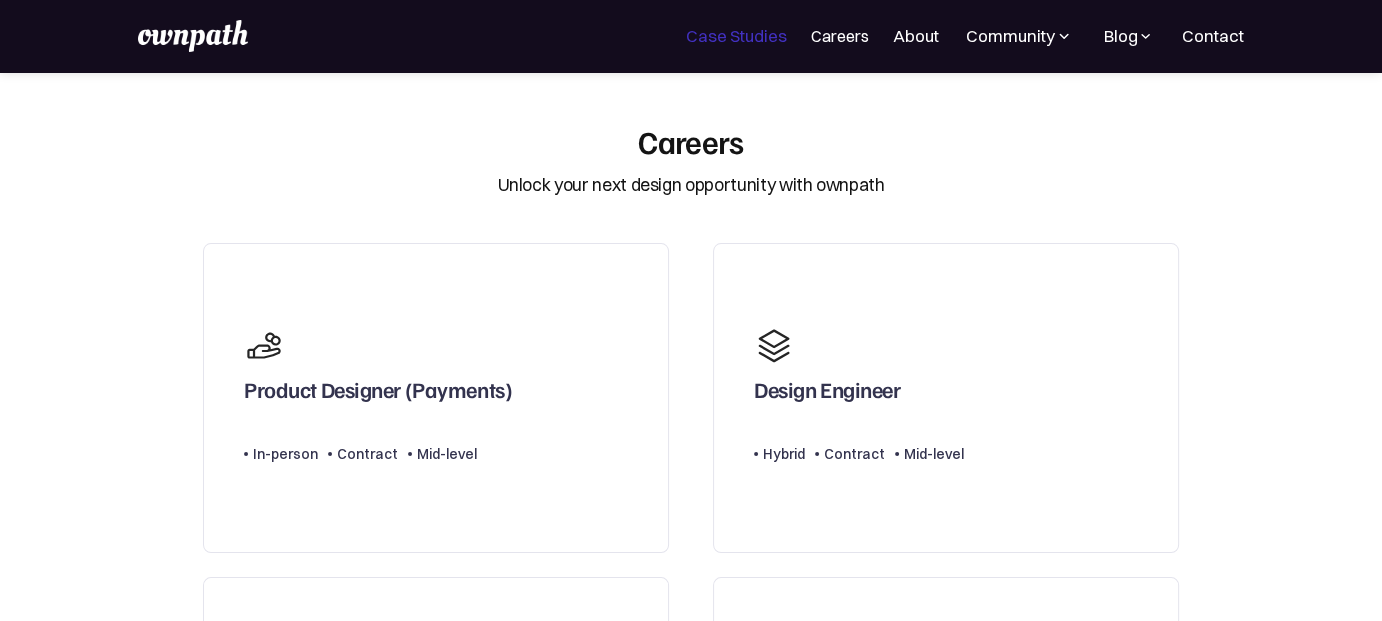 click on "Case Studies" at bounding box center [736, 36] 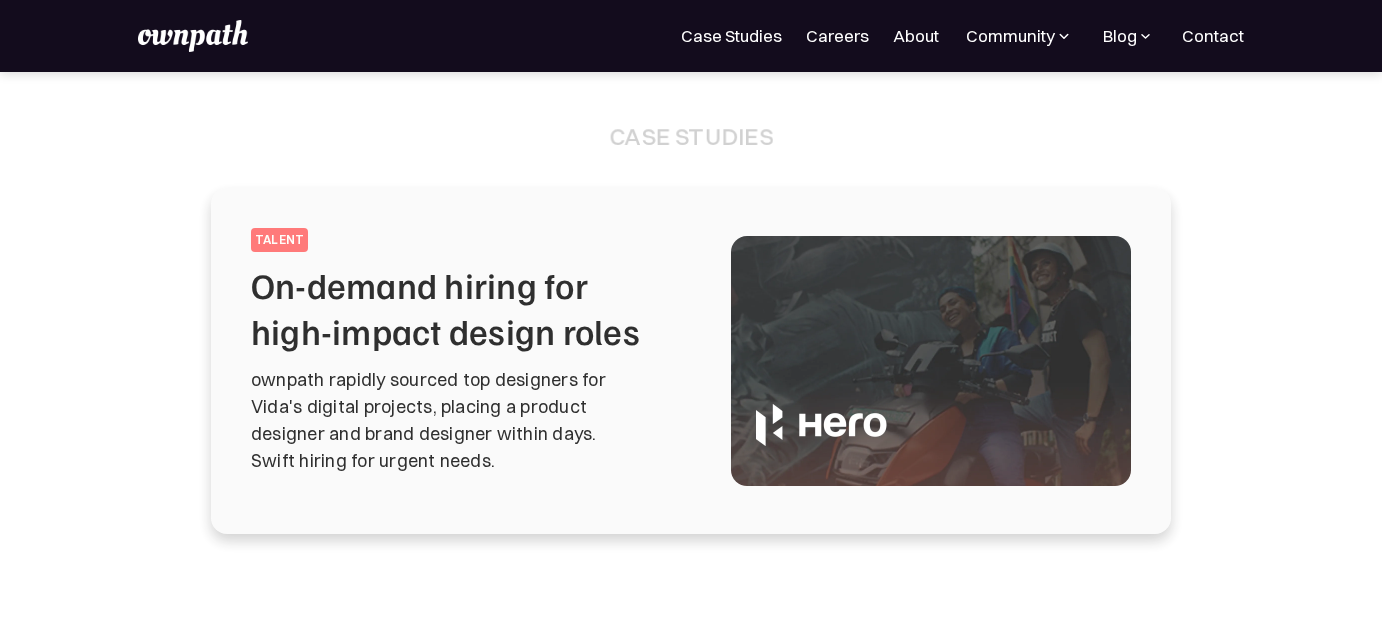 scroll, scrollTop: 0, scrollLeft: 0, axis: both 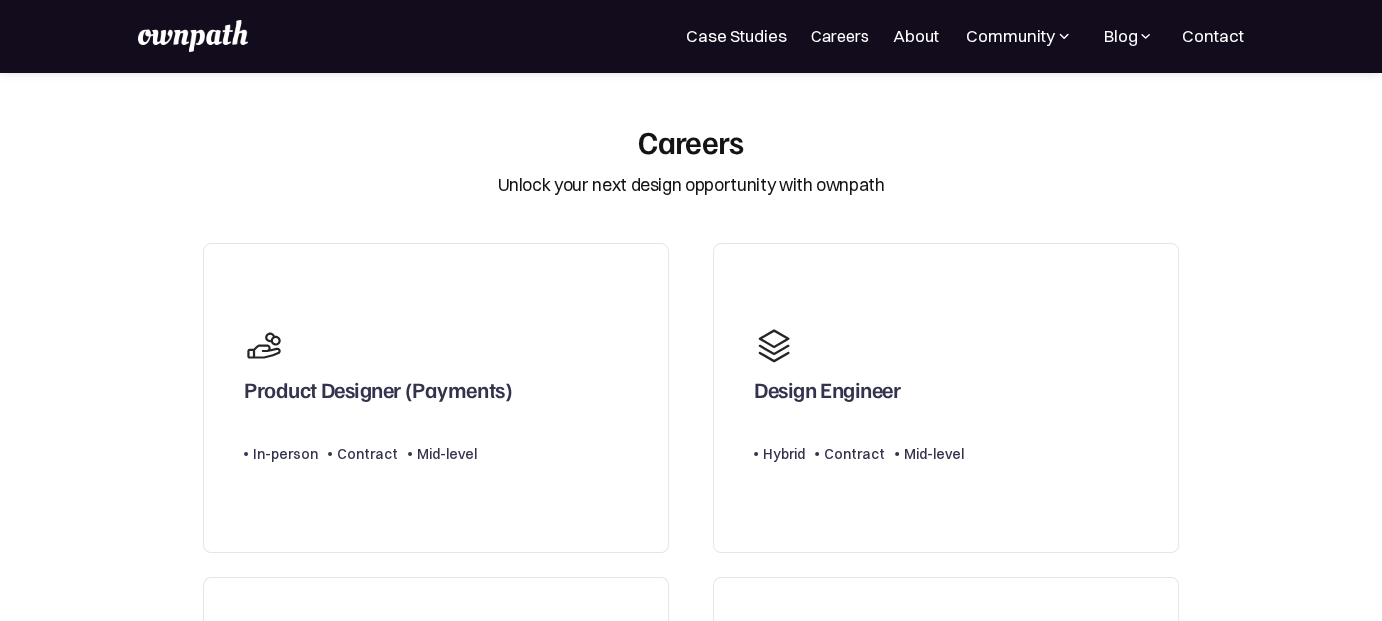 click on "Careers" at bounding box center [840, 36] 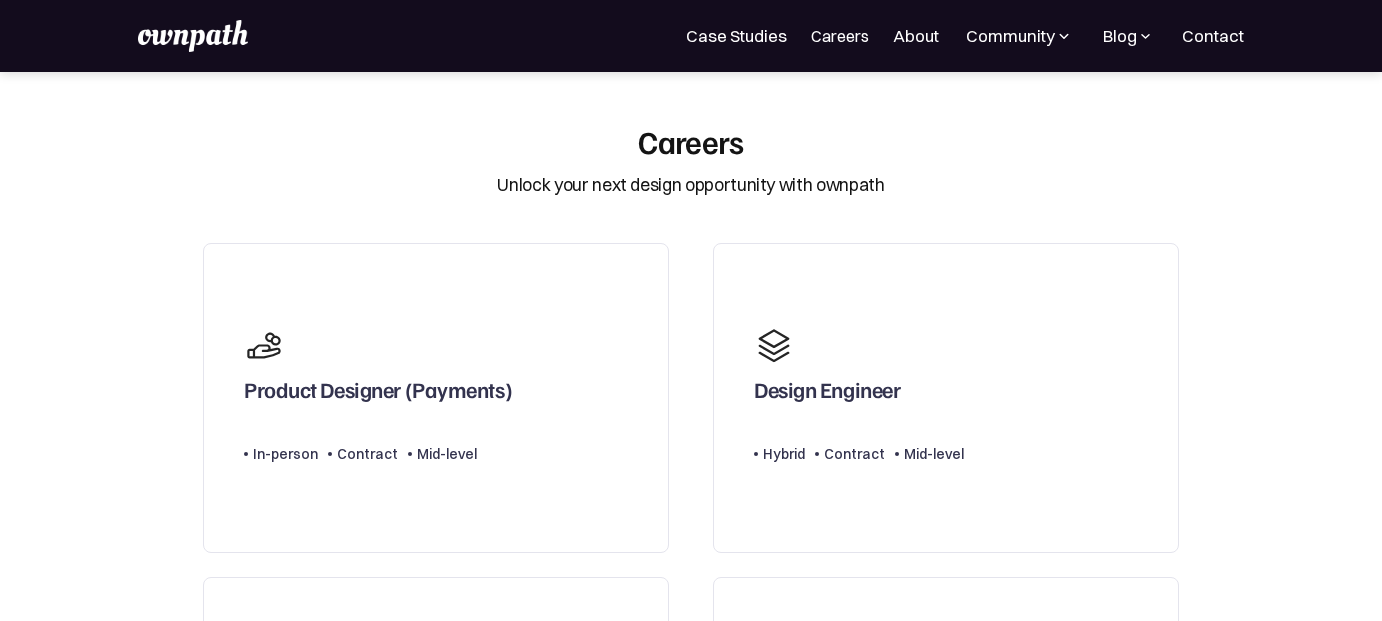 scroll, scrollTop: 0, scrollLeft: 0, axis: both 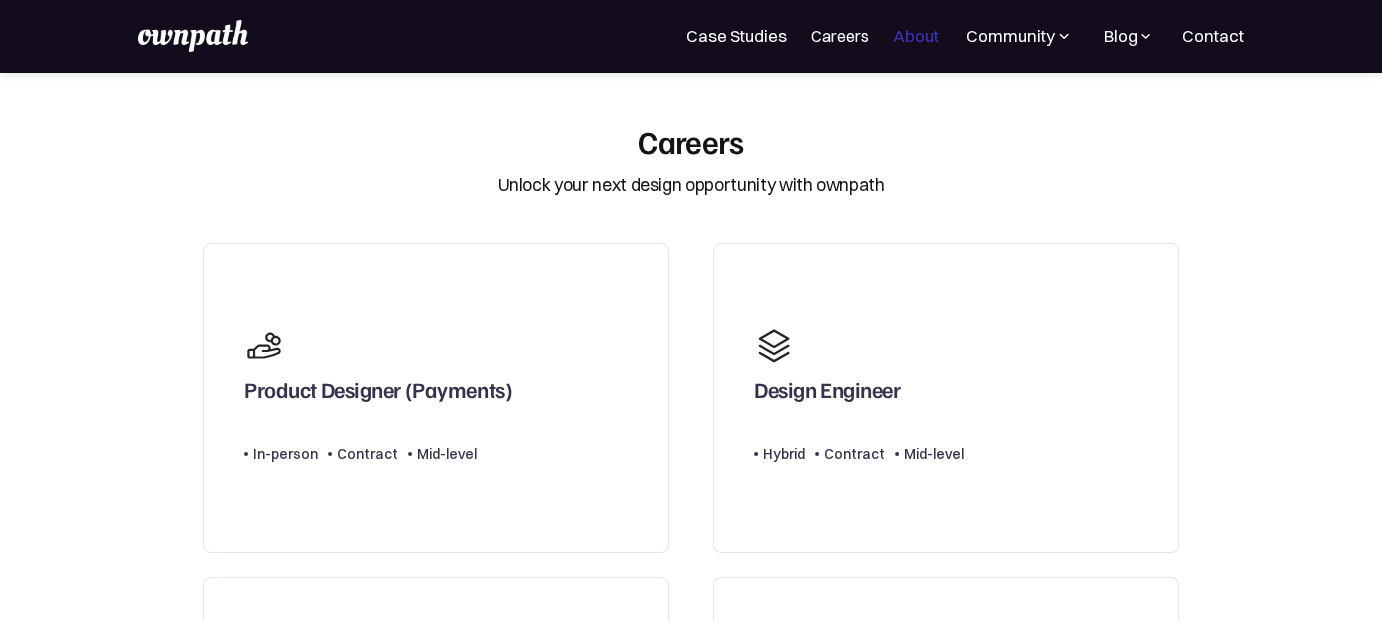 click on "About" at bounding box center [916, 36] 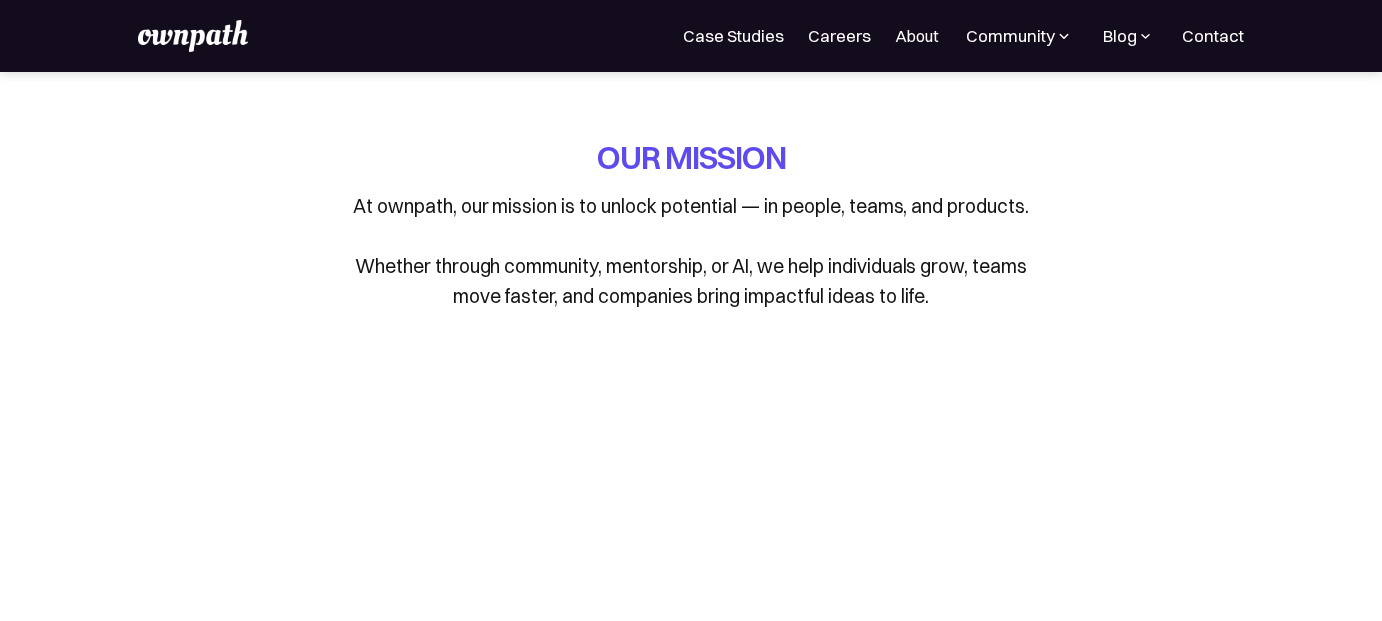 scroll, scrollTop: 0, scrollLeft: 0, axis: both 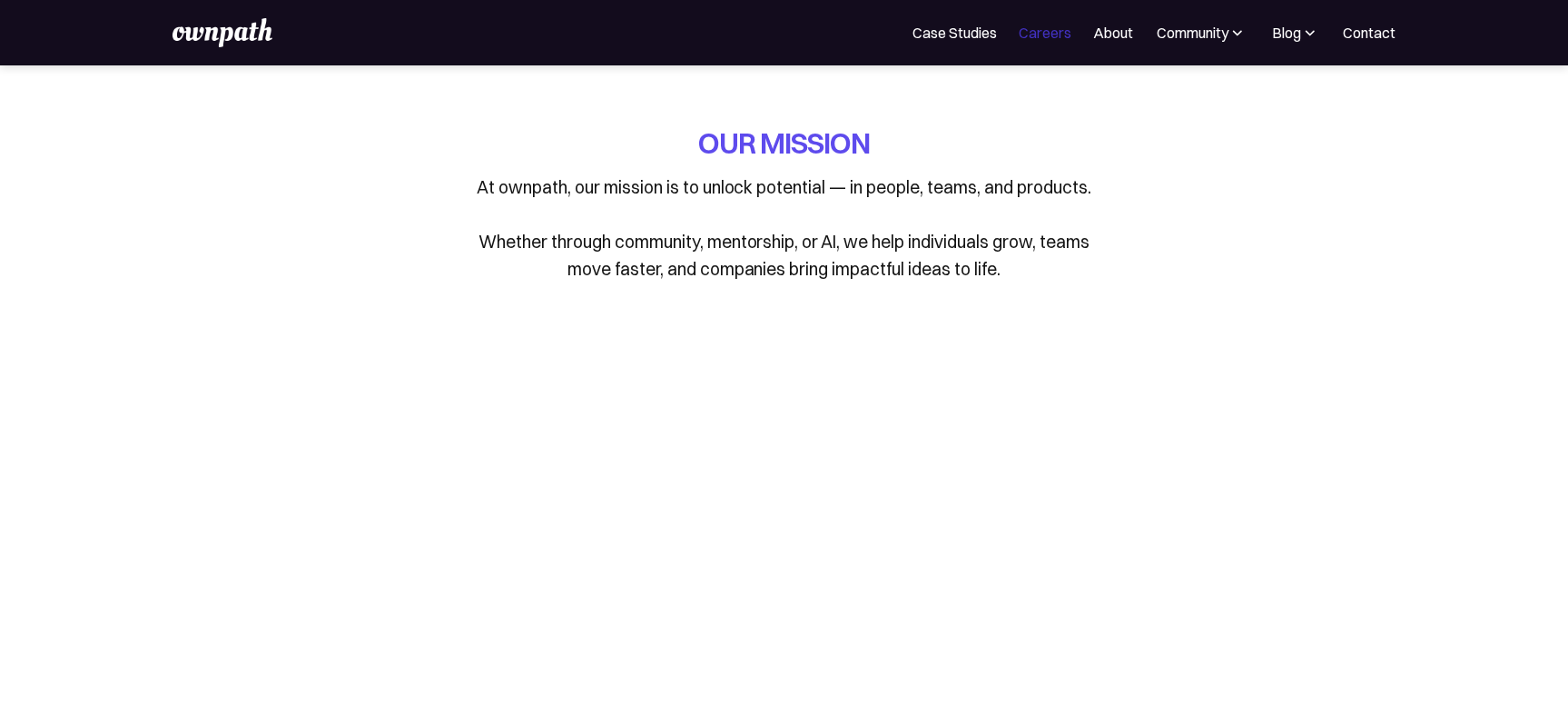 click on "Careers" at bounding box center [1045, 33] 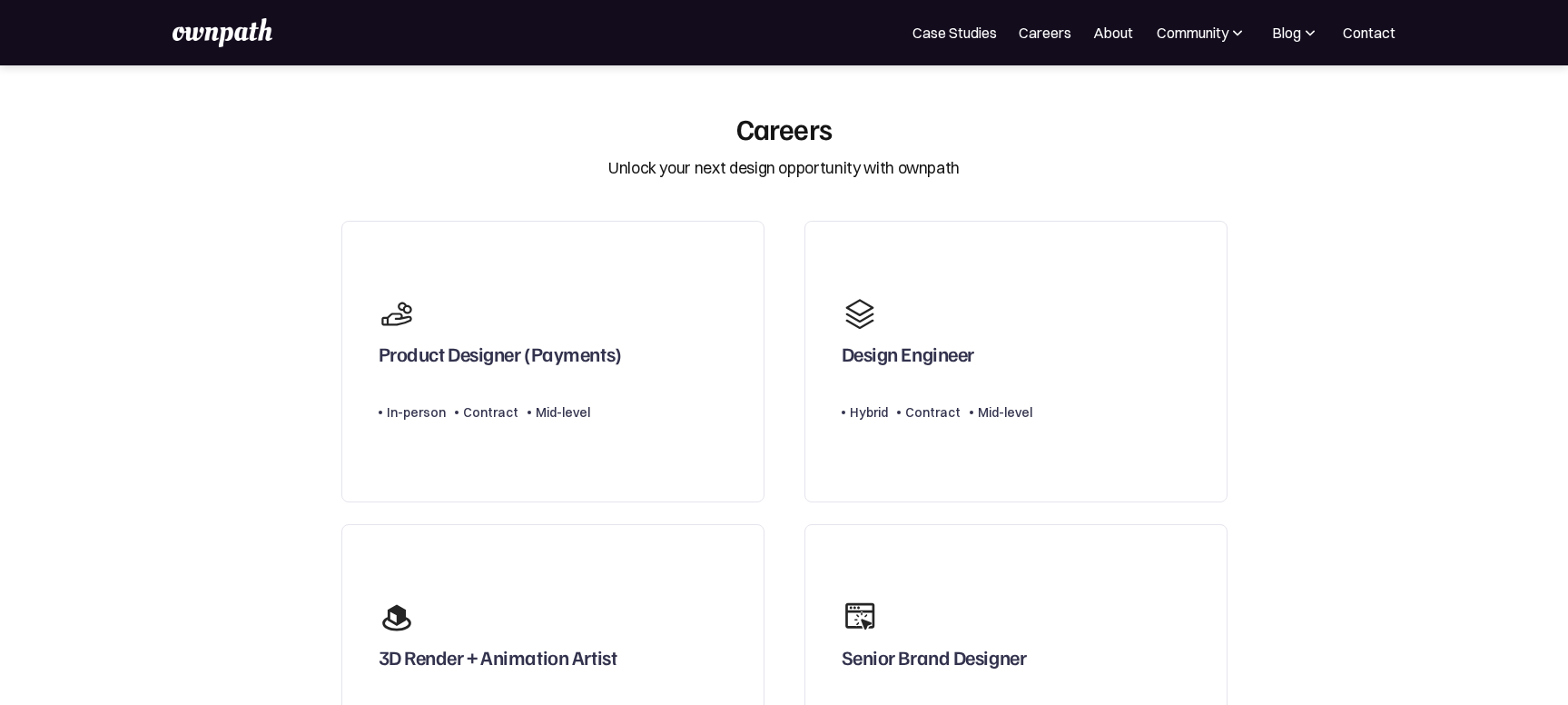 scroll, scrollTop: 0, scrollLeft: 0, axis: both 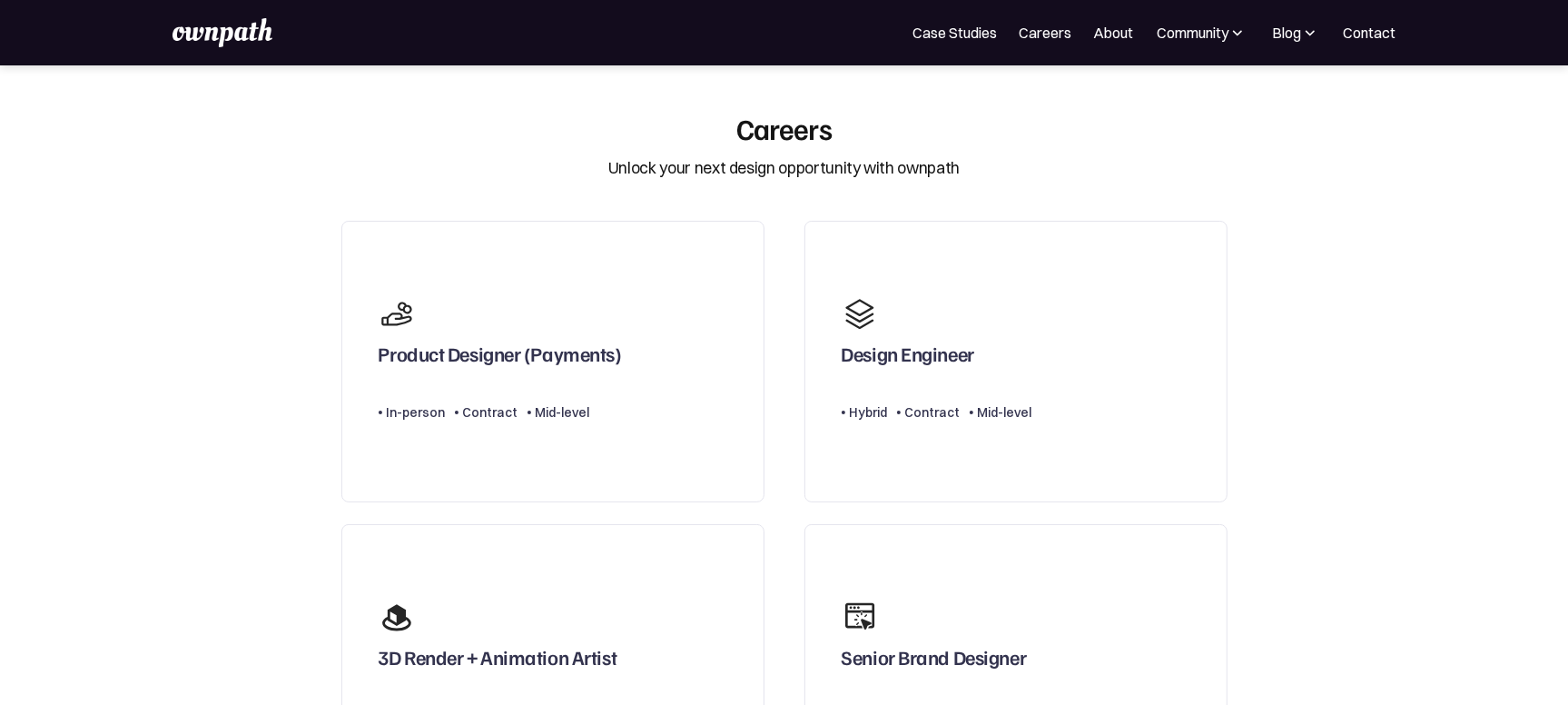 click at bounding box center (233, 33) 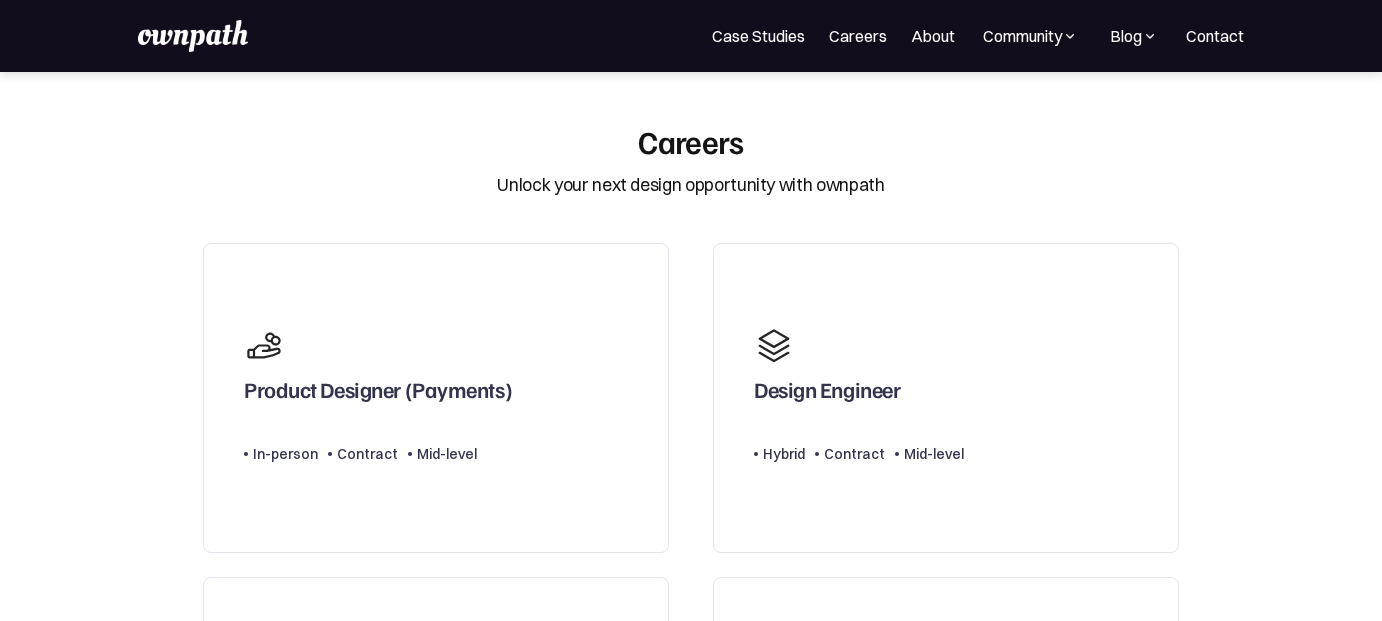scroll, scrollTop: 0, scrollLeft: 0, axis: both 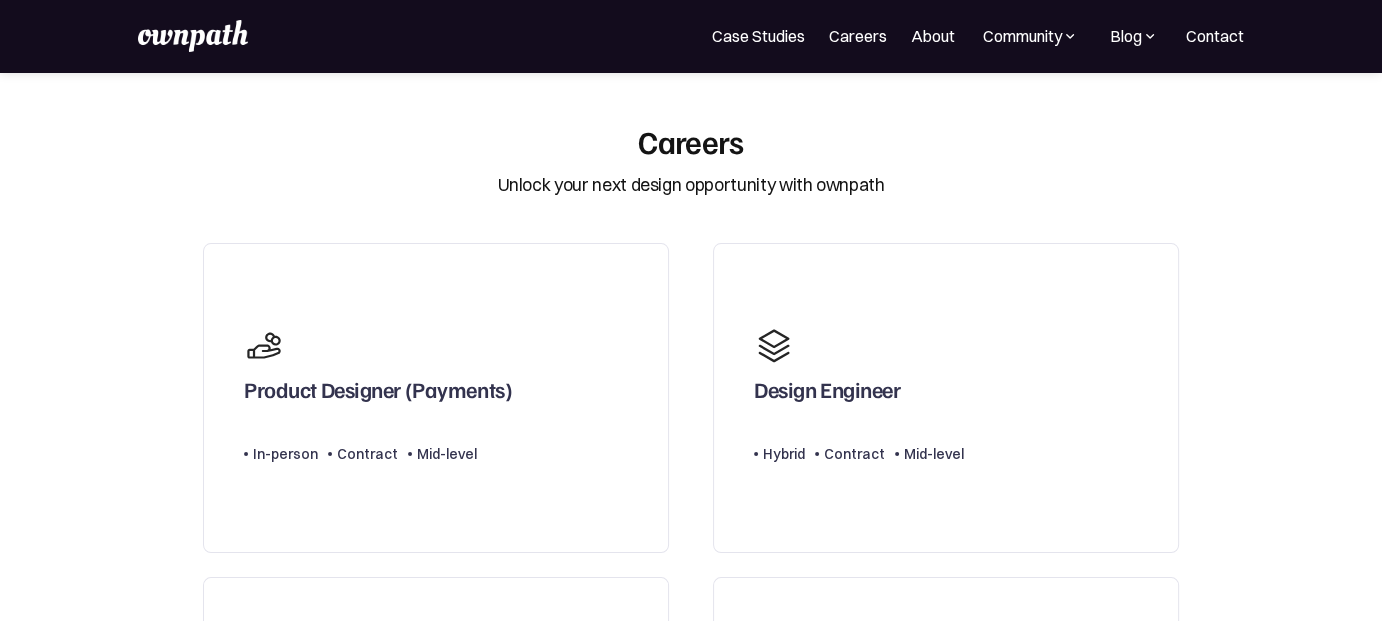 click at bounding box center (193, 36) 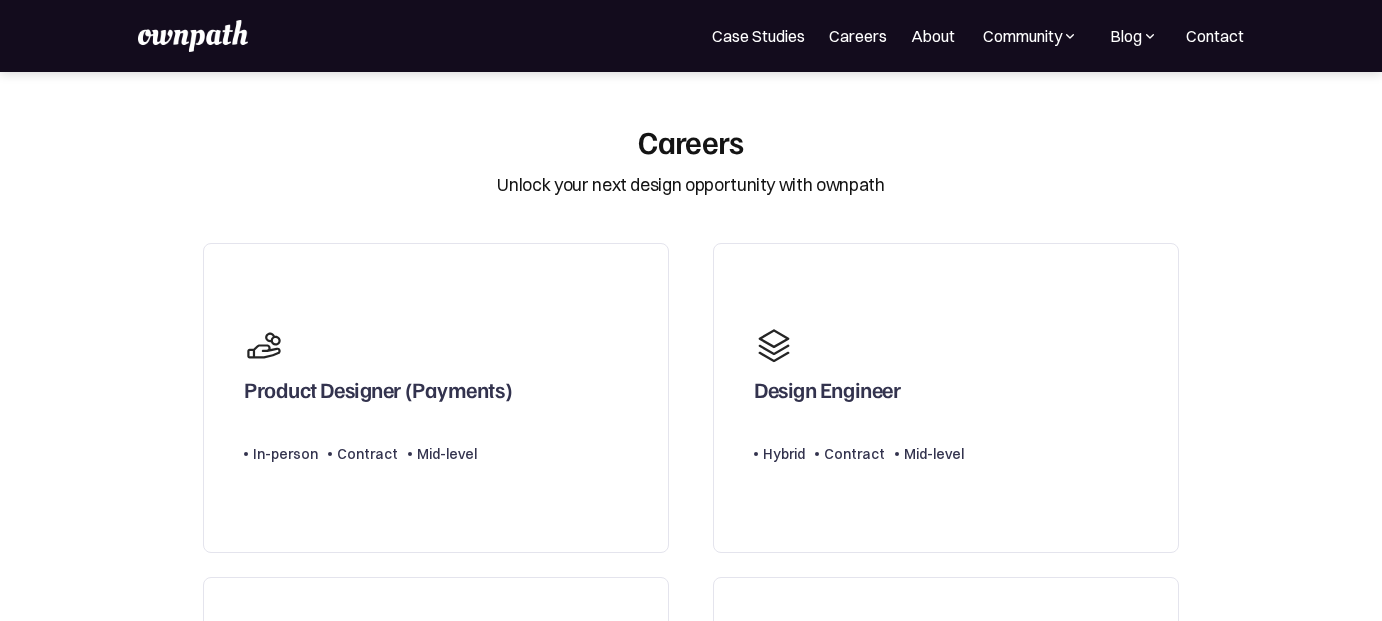 scroll, scrollTop: 0, scrollLeft: 0, axis: both 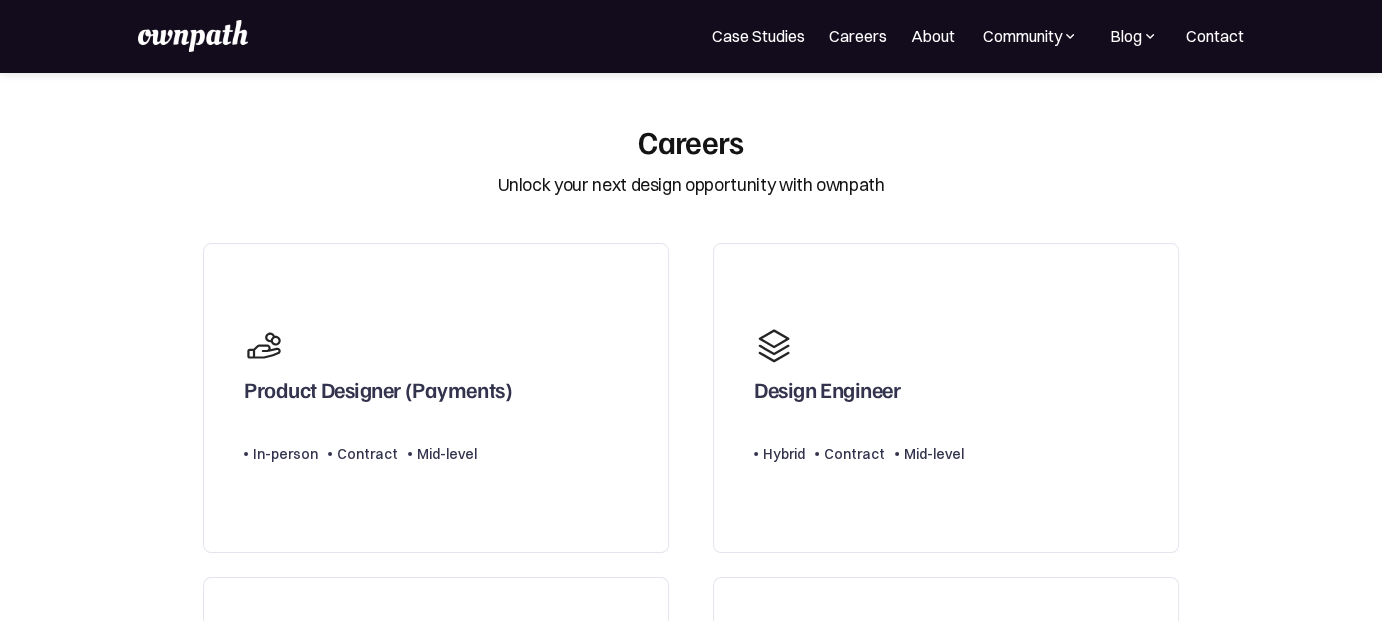 click at bounding box center (193, 36) 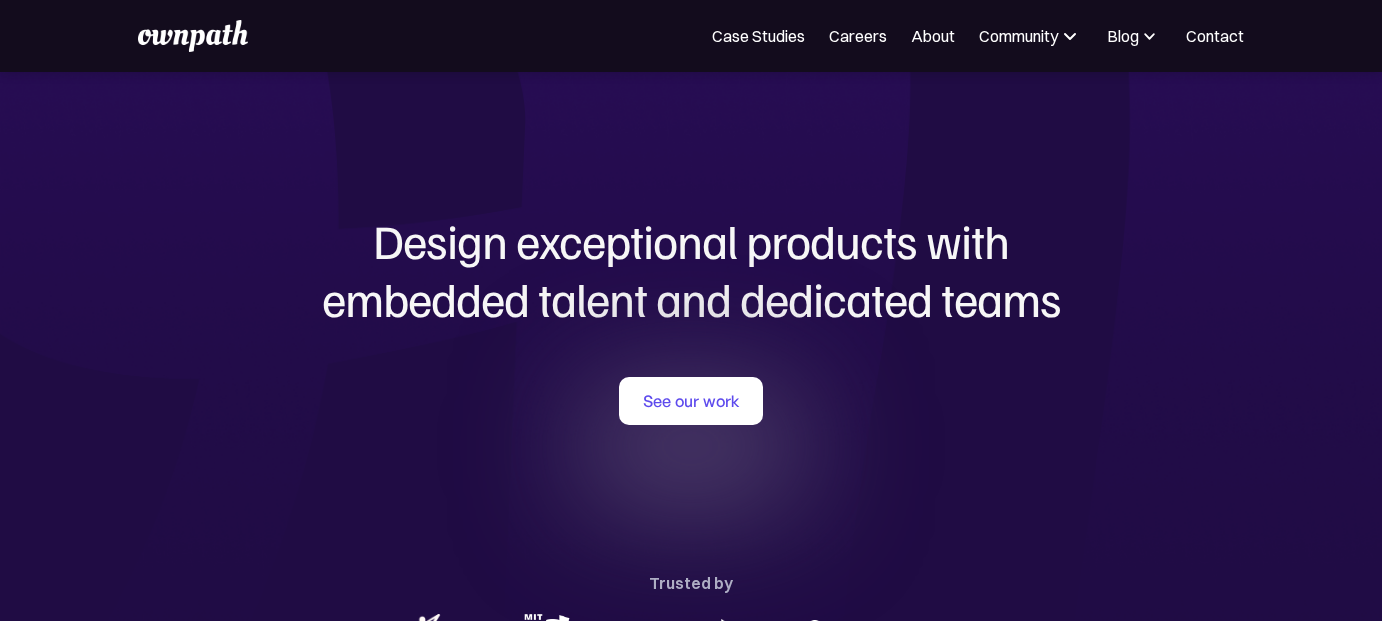 scroll, scrollTop: 0, scrollLeft: 0, axis: both 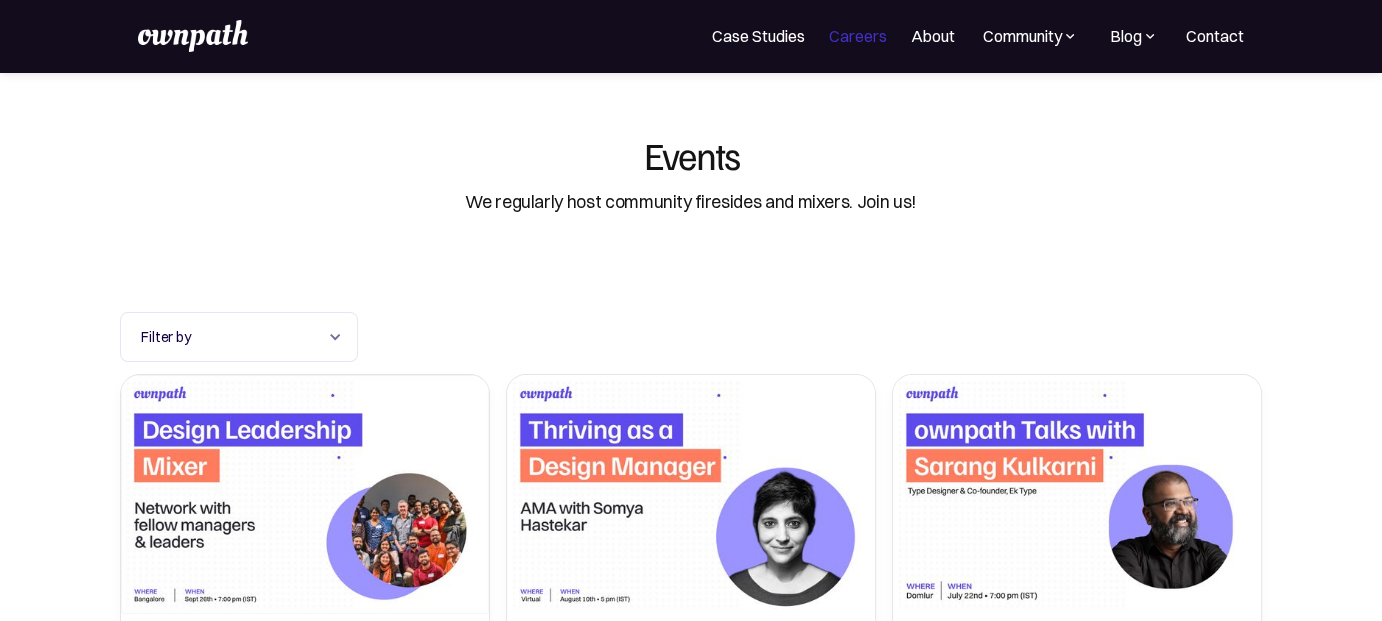 click on "Careers" at bounding box center [858, 36] 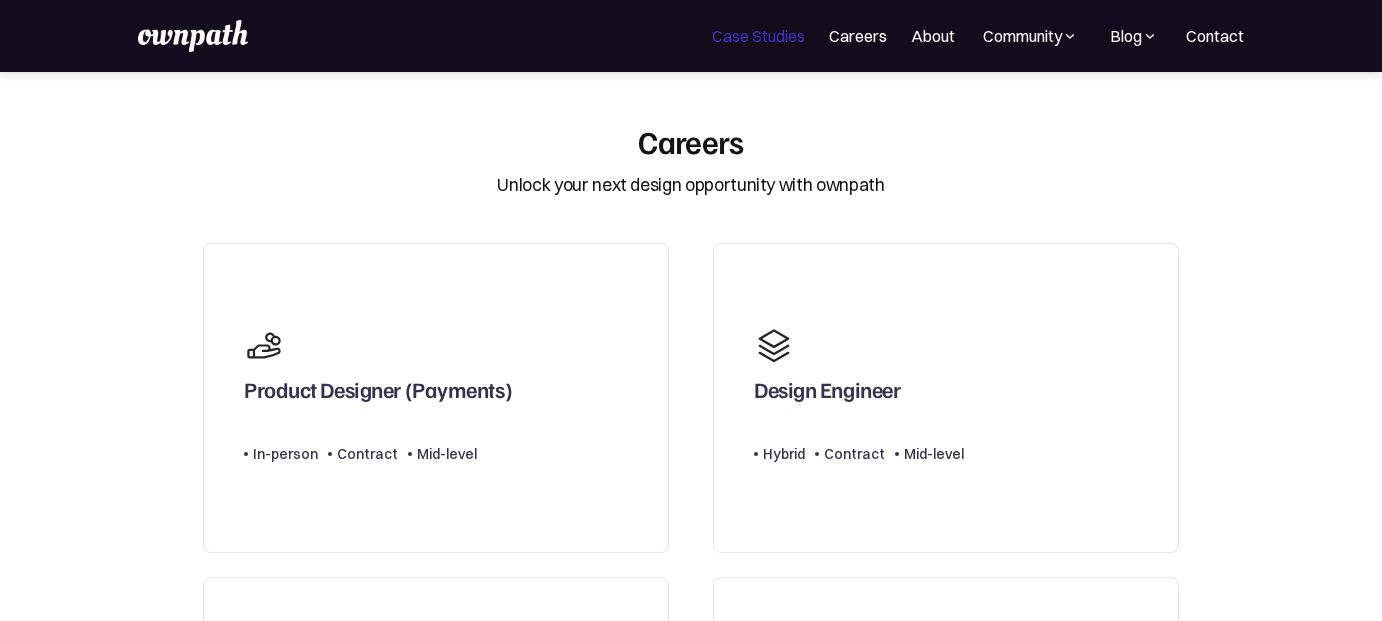 scroll, scrollTop: 0, scrollLeft: 0, axis: both 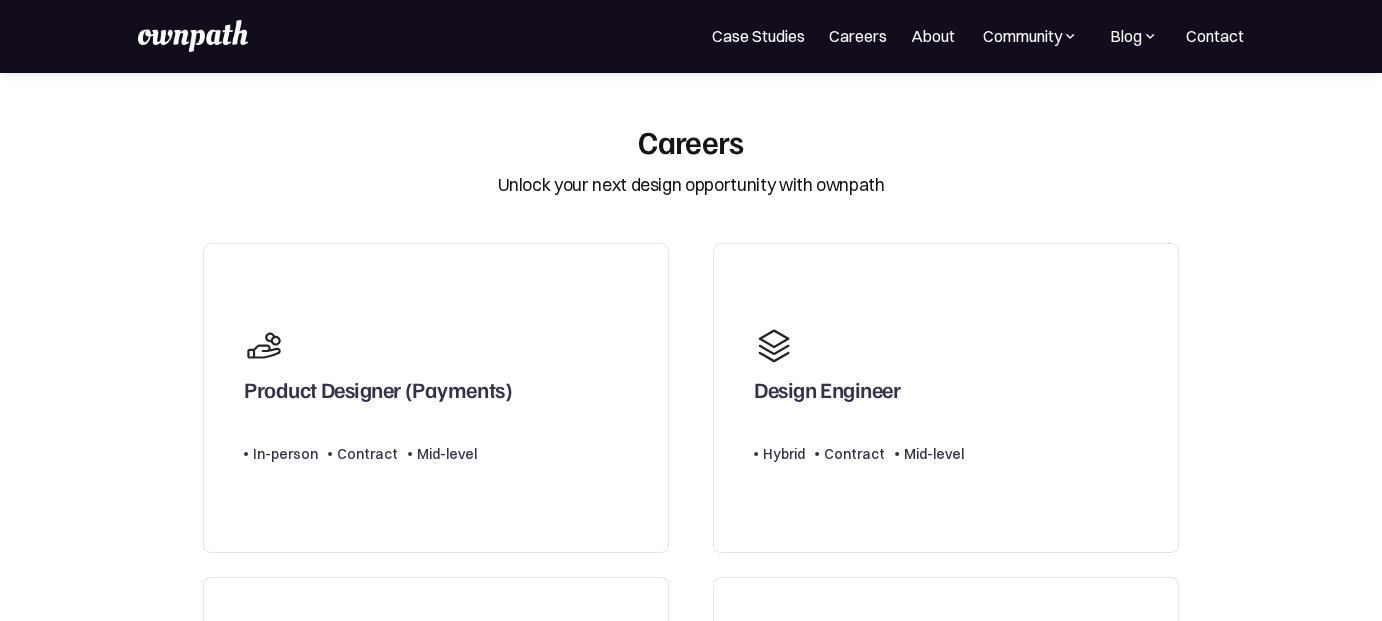 click at bounding box center (193, 36) 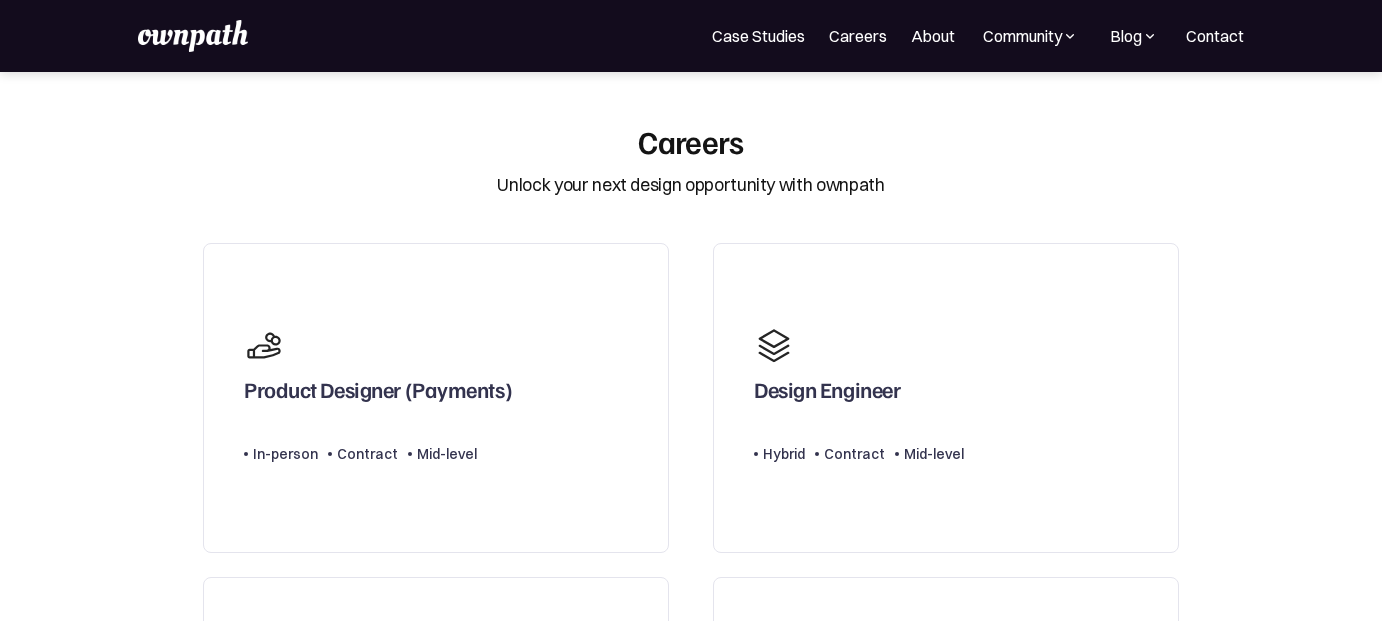 scroll, scrollTop: 0, scrollLeft: 0, axis: both 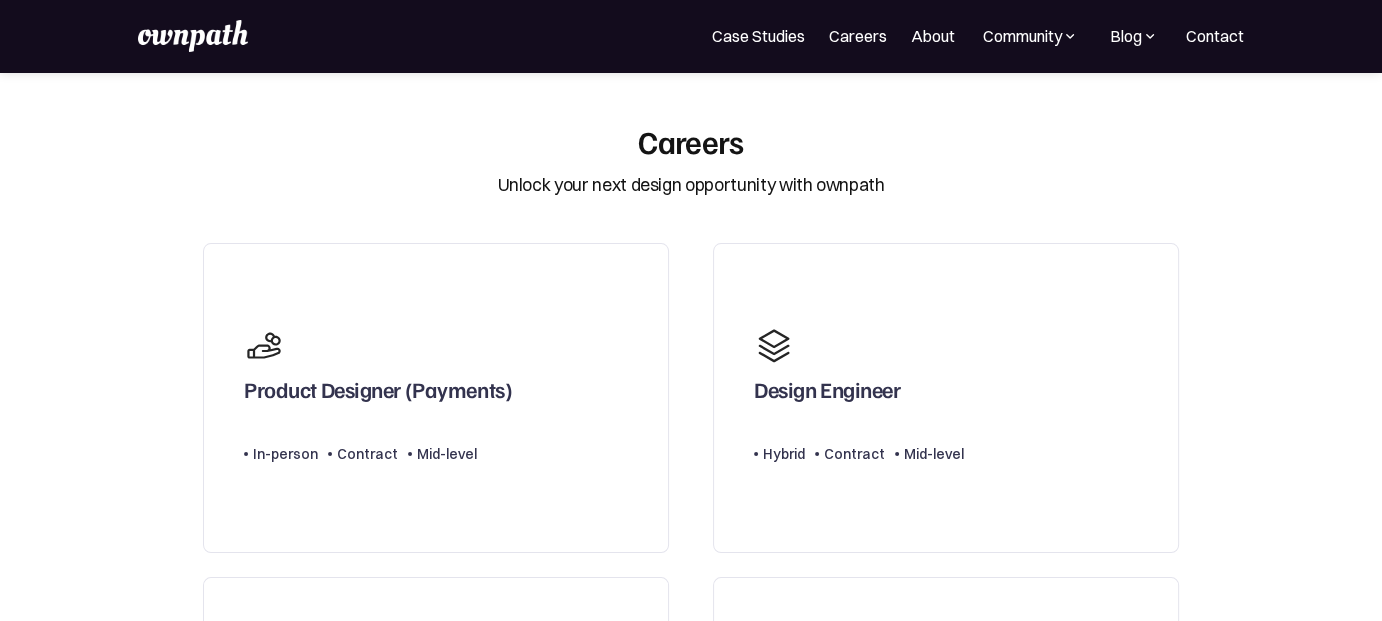click at bounding box center (193, 36) 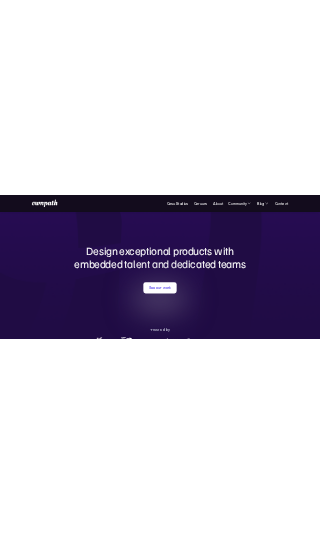 scroll, scrollTop: 0, scrollLeft: 0, axis: both 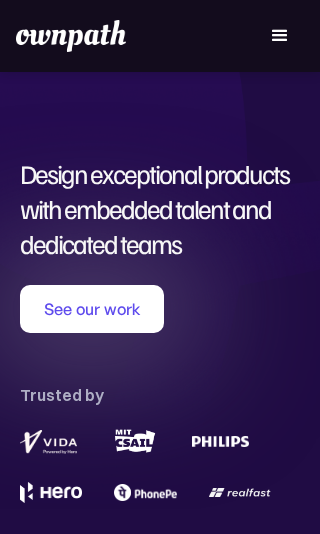 click at bounding box center (280, 36) 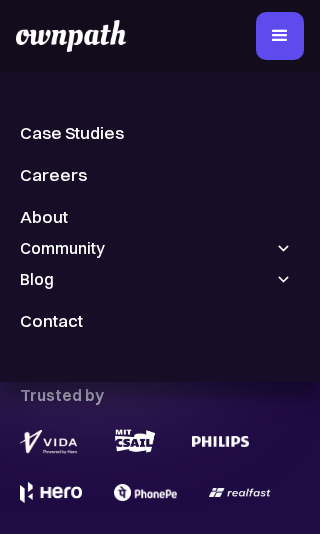 click at bounding box center (283, 248) 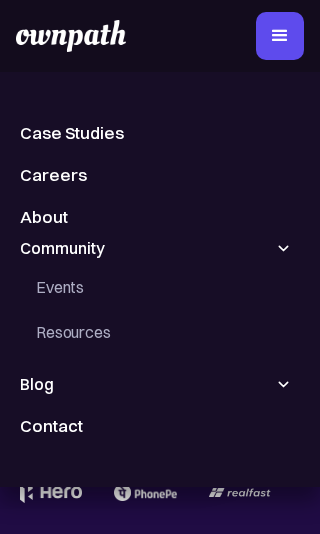 click at bounding box center [283, 248] 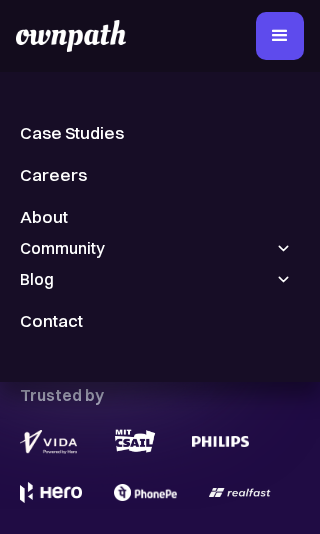 click at bounding box center (283, 279) 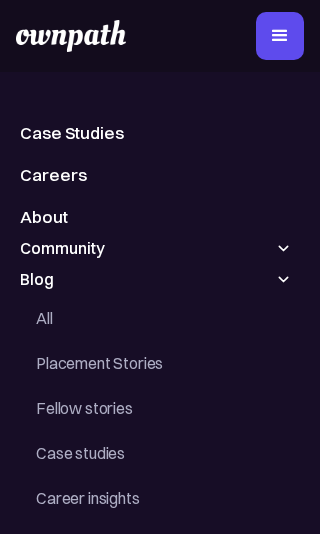 click at bounding box center [283, 279] 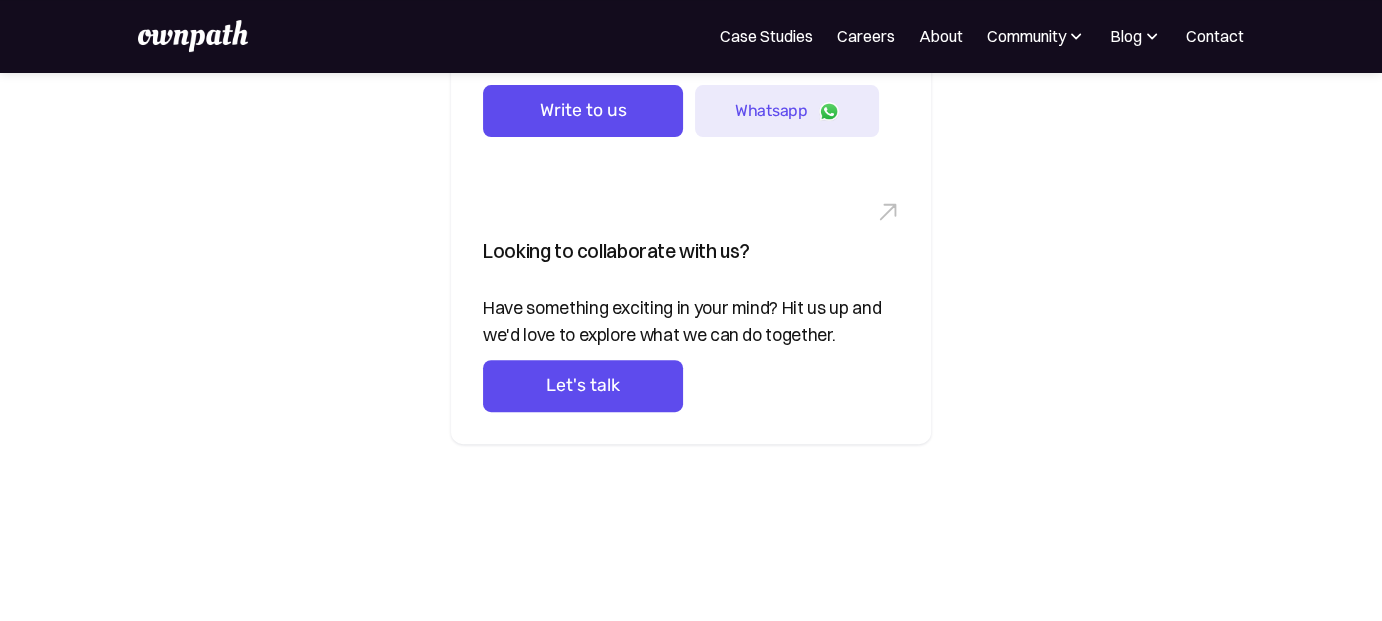 scroll, scrollTop: 0, scrollLeft: 0, axis: both 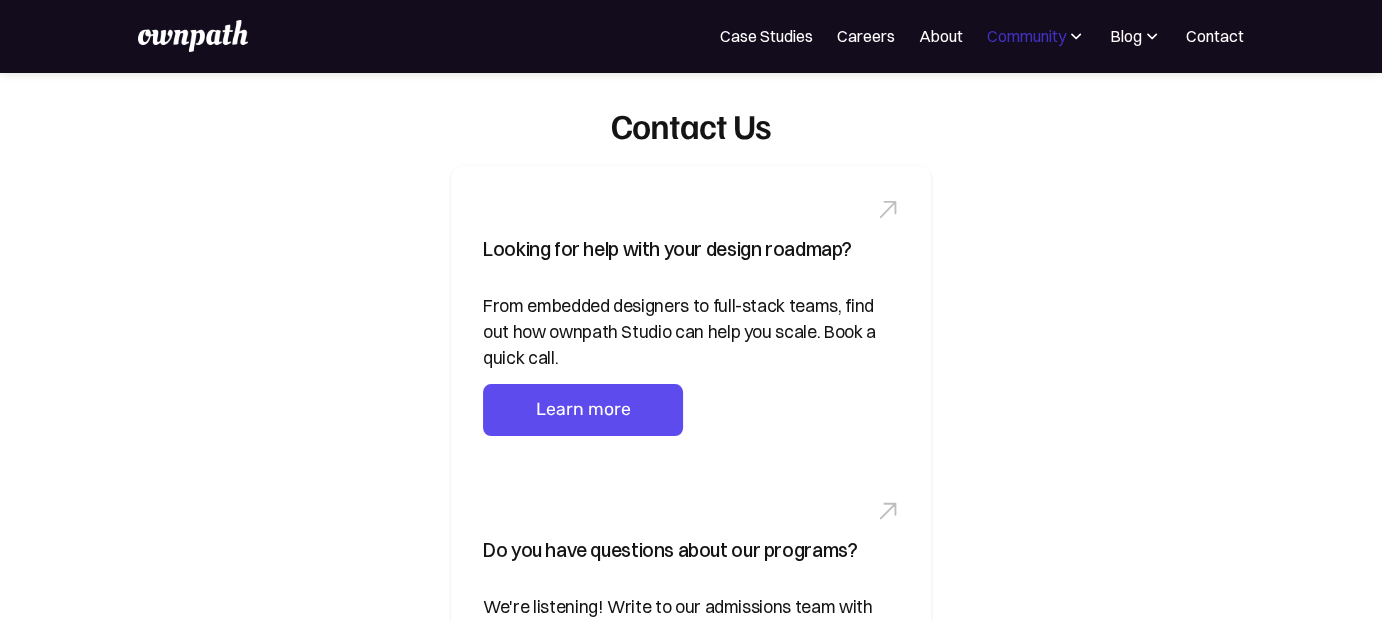 click on "Community" at bounding box center (1026, 36) 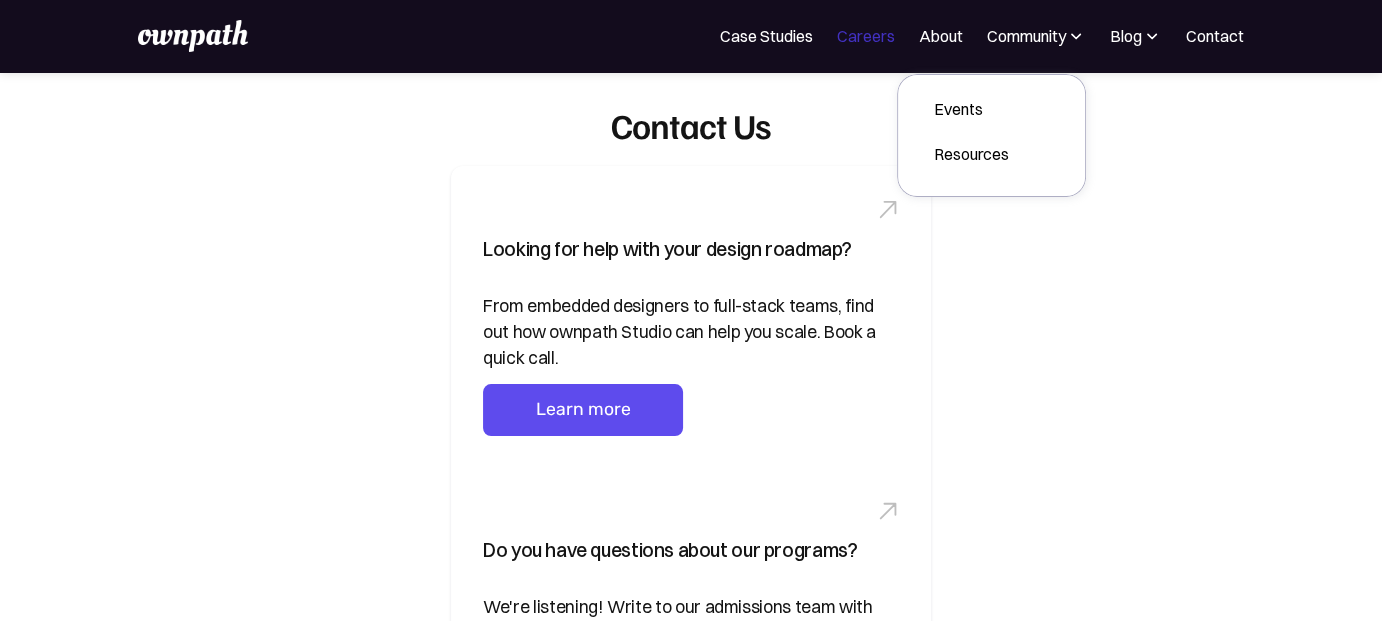 click on "Careers" at bounding box center (866, 36) 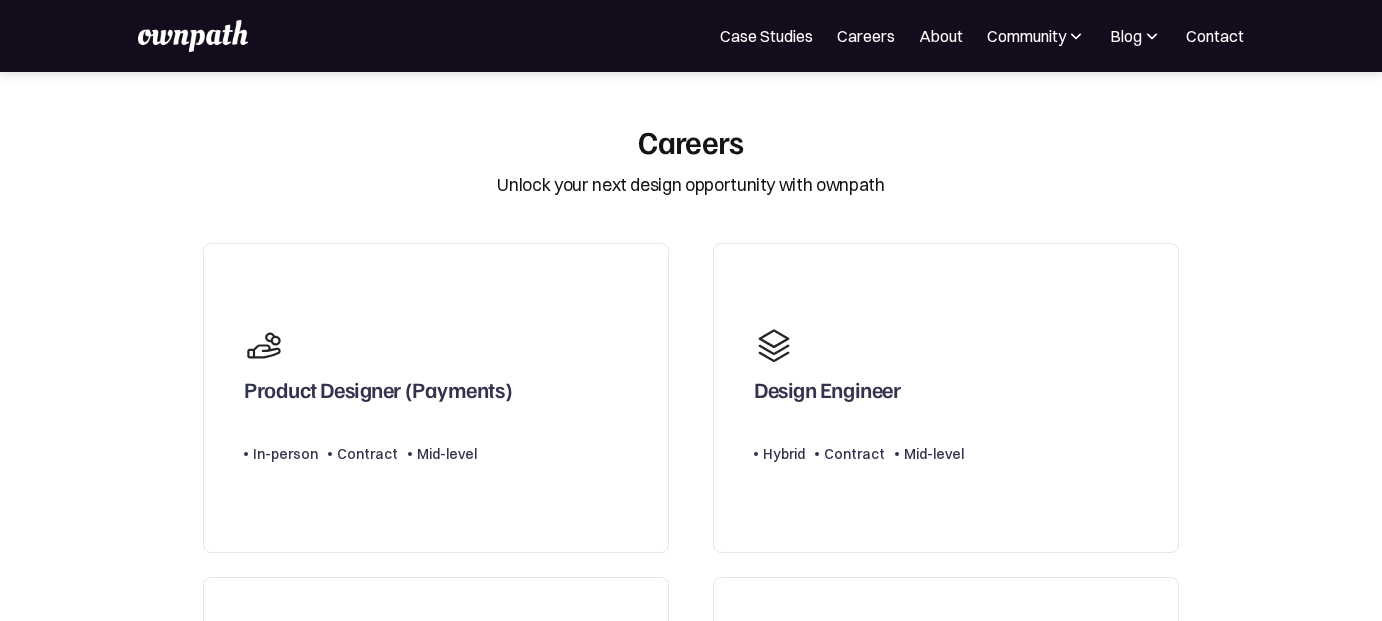 scroll, scrollTop: 0, scrollLeft: 0, axis: both 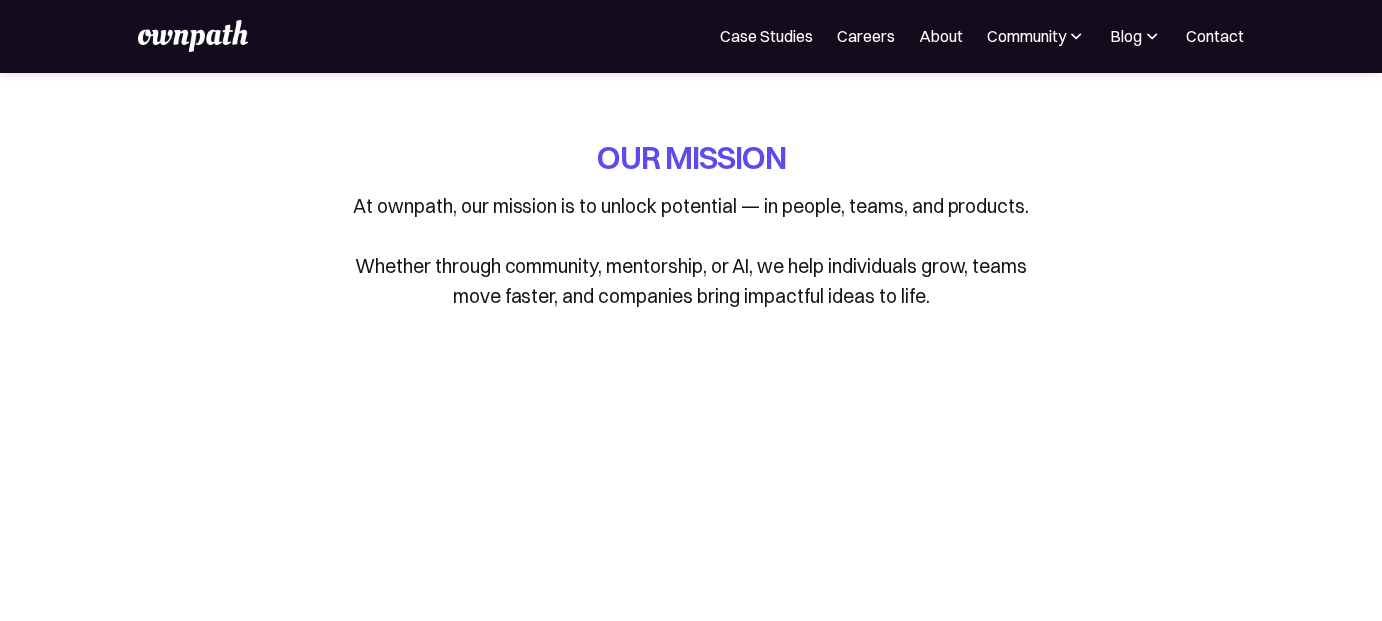 click at bounding box center [193, 36] 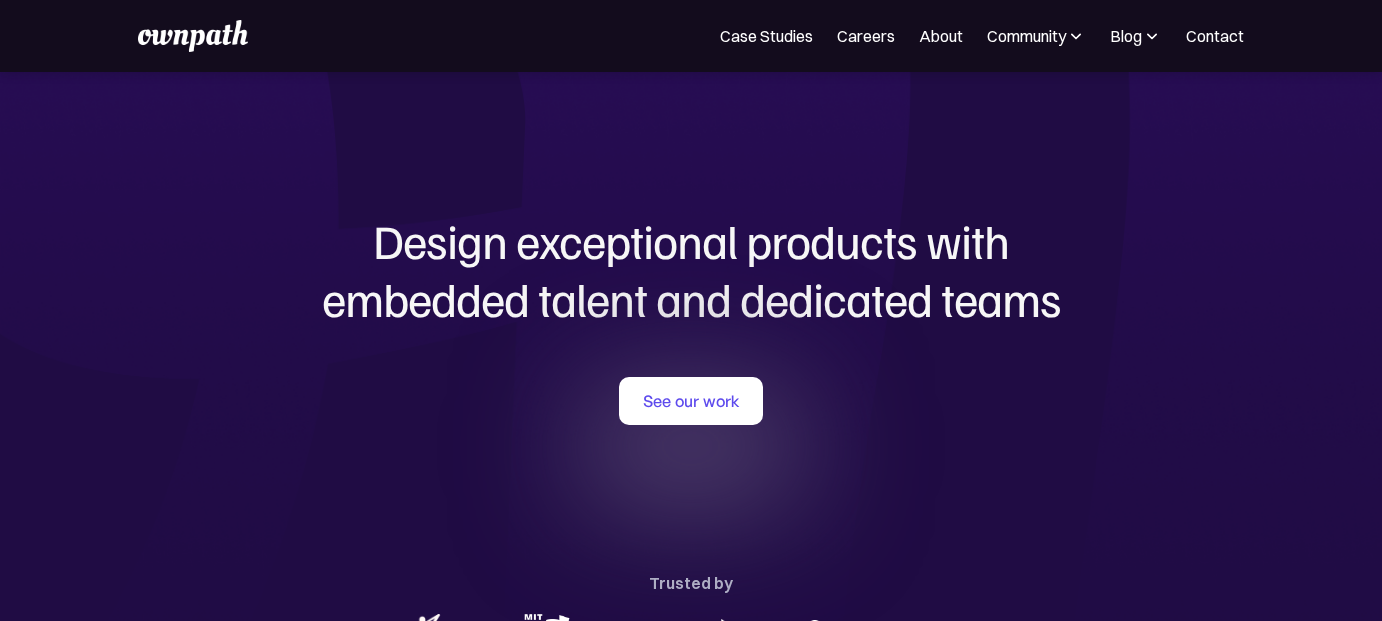 scroll, scrollTop: 0, scrollLeft: 0, axis: both 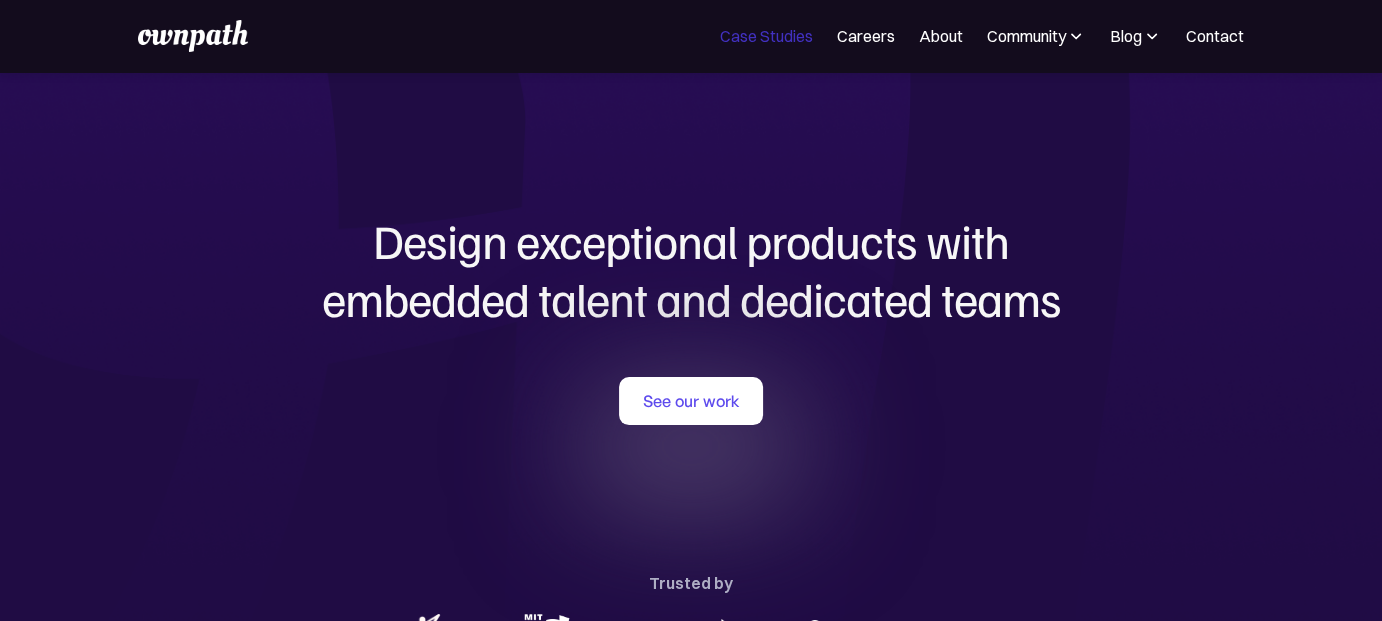click on "Case Studies" at bounding box center (766, 36) 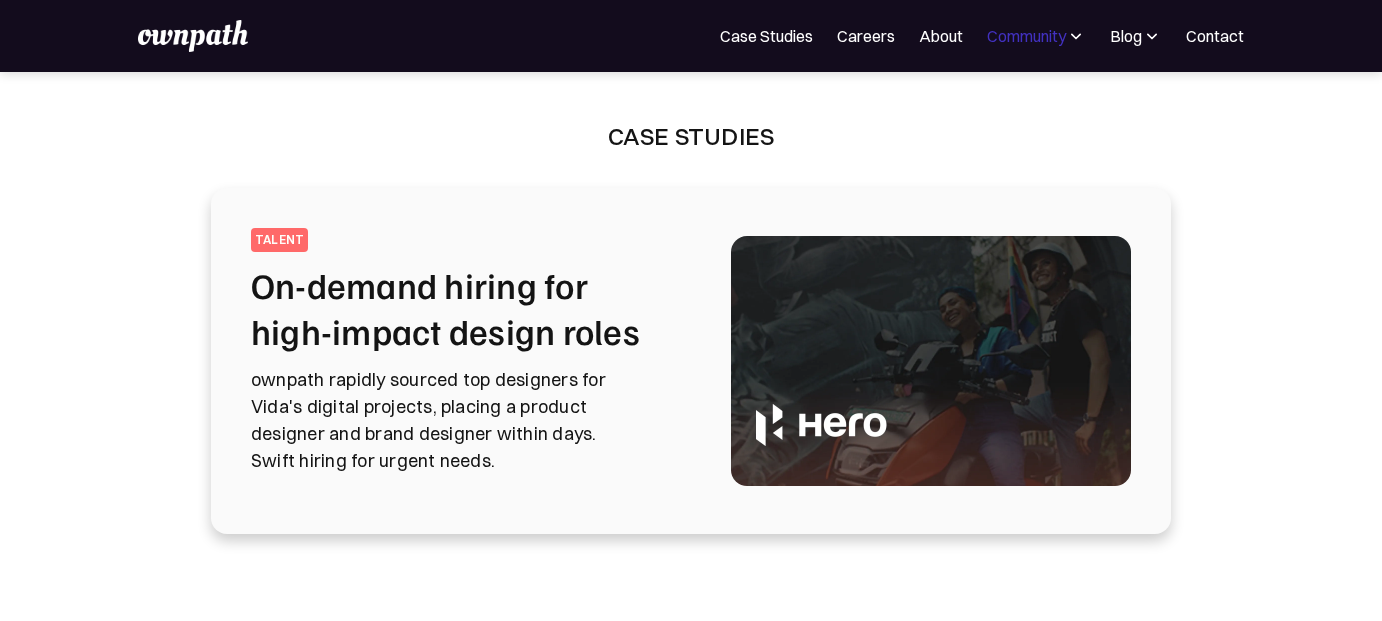 scroll, scrollTop: 0, scrollLeft: 0, axis: both 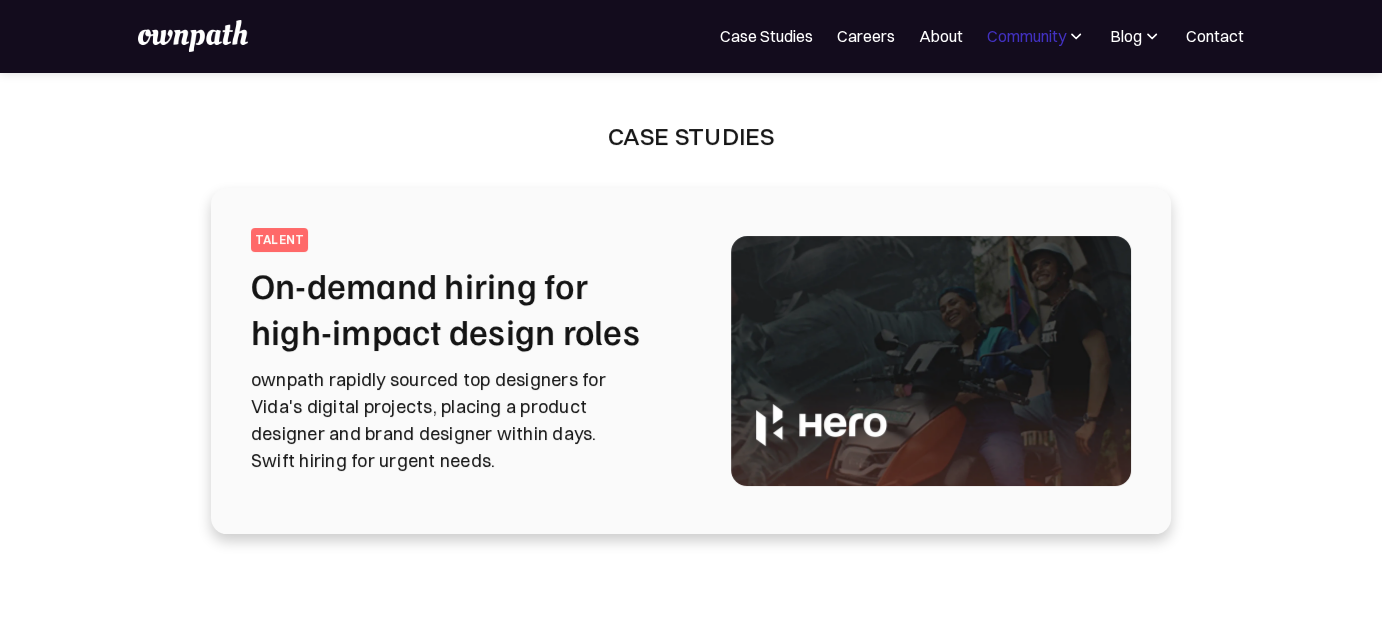click on "Community" at bounding box center [1026, 36] 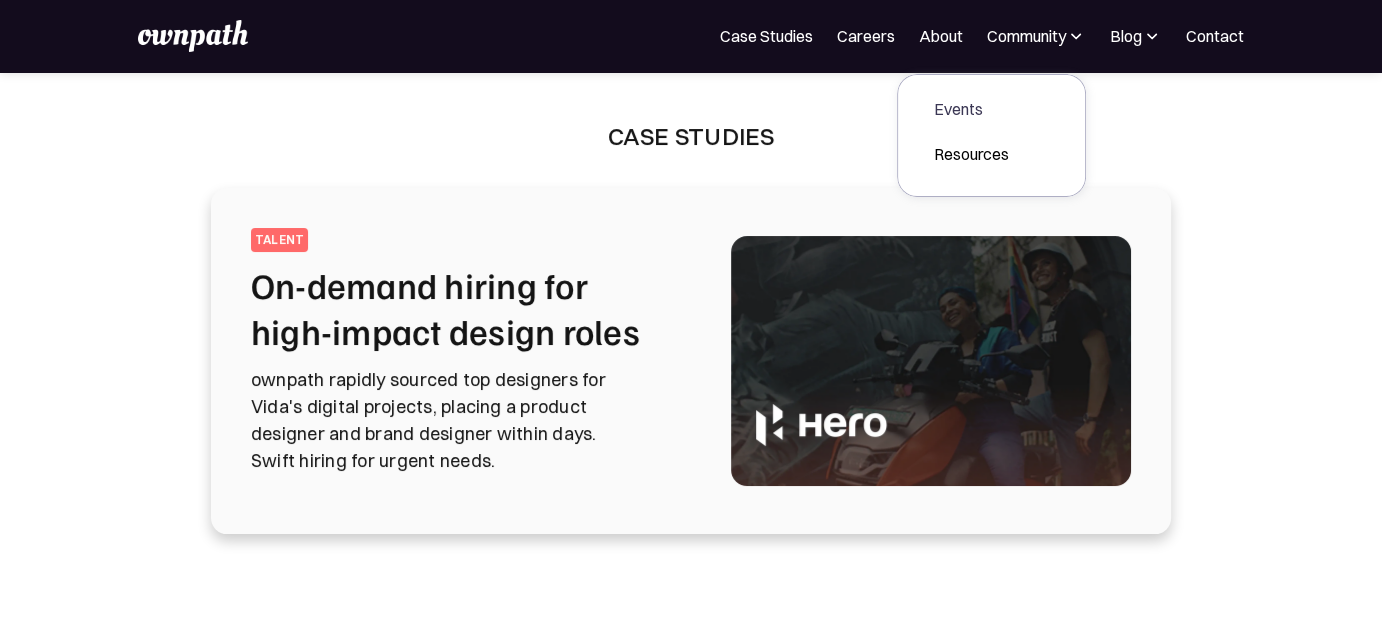 click on "Events" at bounding box center [971, 109] 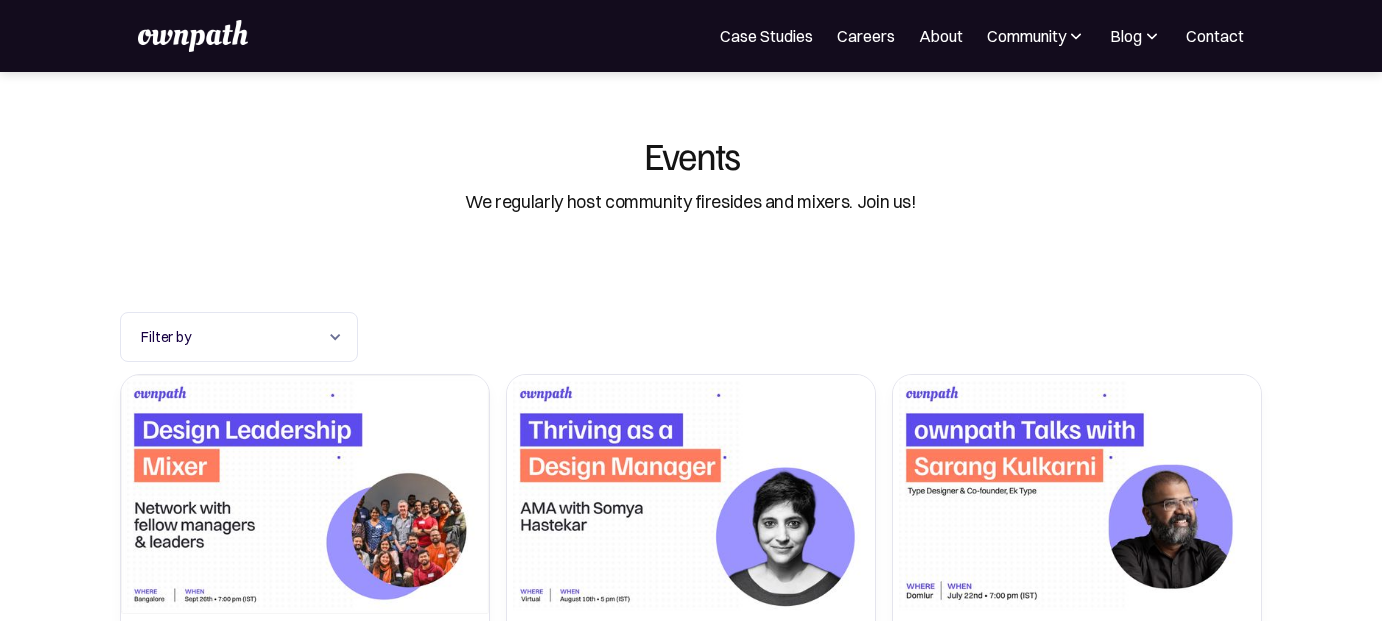 scroll, scrollTop: 0, scrollLeft: 0, axis: both 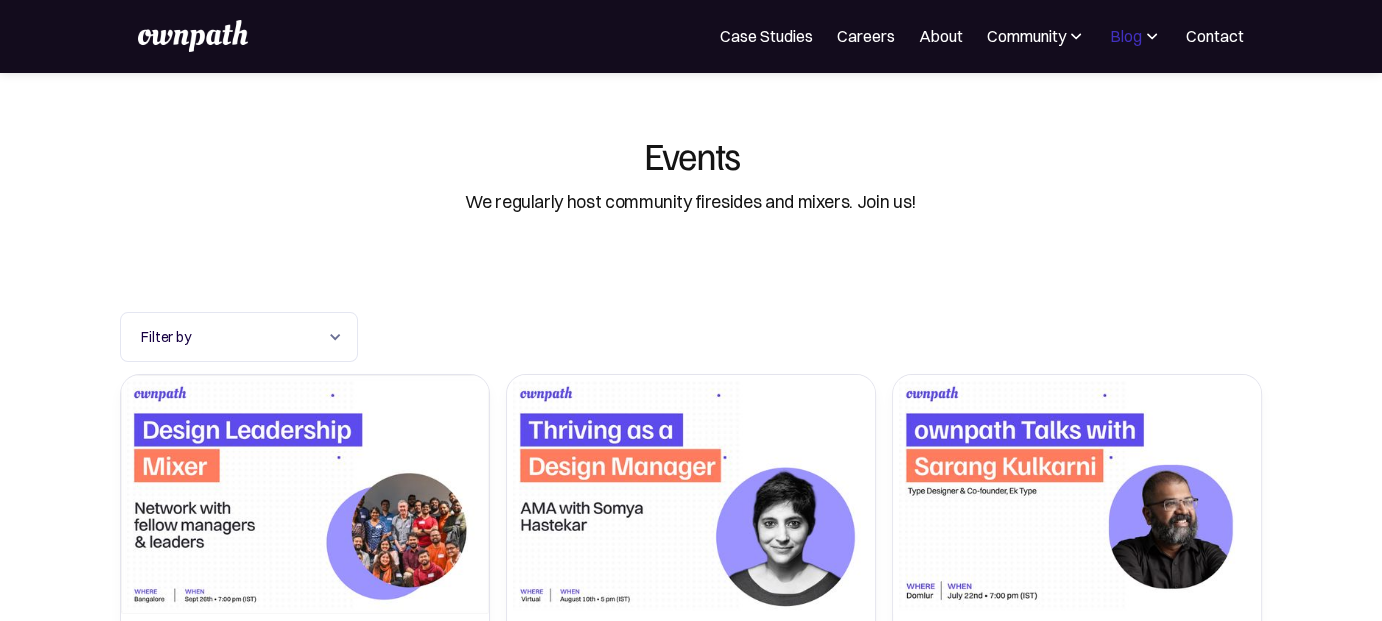 click on "Blog" at bounding box center (1126, 36) 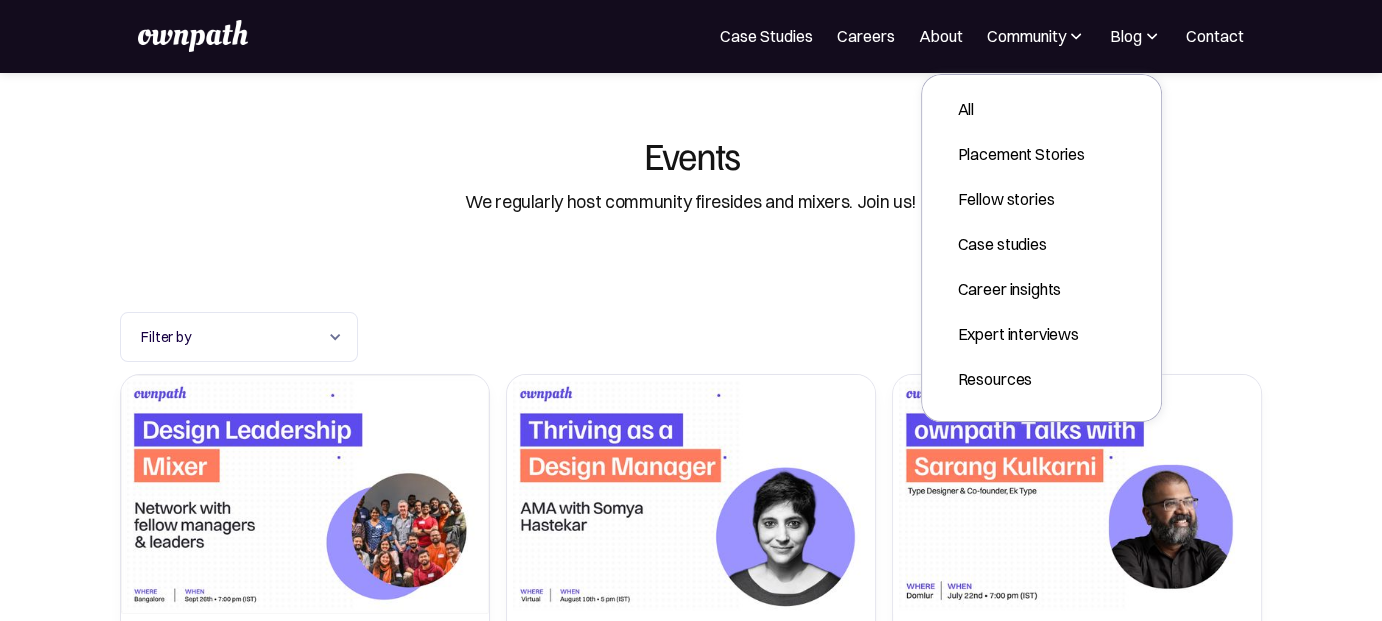 click at bounding box center [1152, 36] 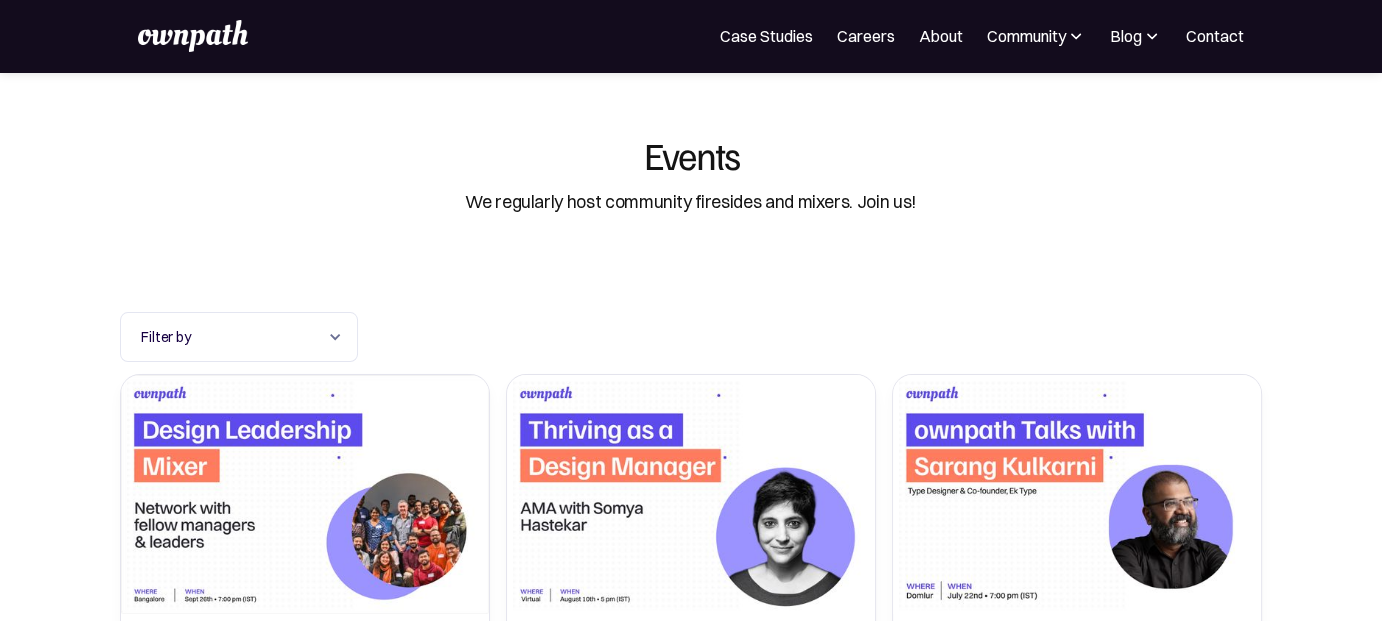 click at bounding box center (1152, 36) 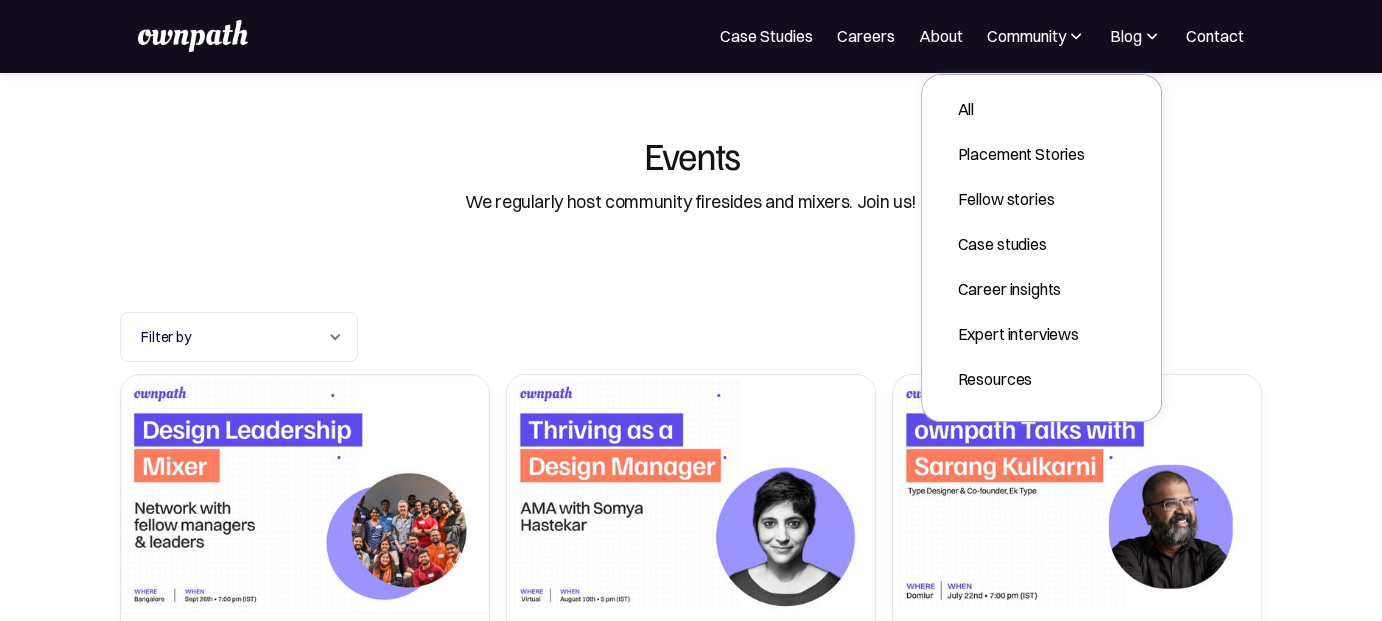 click on "For Companies Case Studies Careers About Community Events Resources Design Residency Work on exciting projects with startups. Get an all-access pass to our programs. Be part of a curated design community. Blog All Placement Stories Fellow stories Case studies Career insights Expert interviews Design Residency Work on exciting projects with startups. Get an all-access pass to our programs. Be part of a curated design community. Resources Contact Register Now" at bounding box center (691, 36) 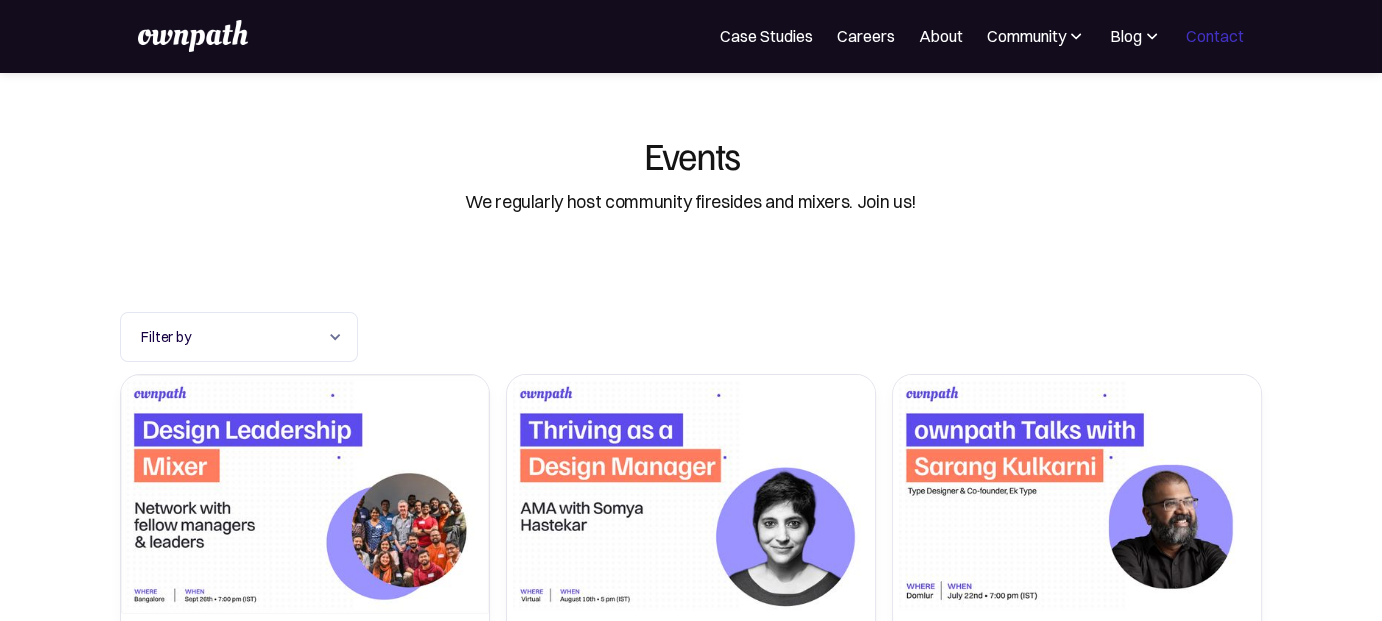 click on "Contact" at bounding box center [1215, 36] 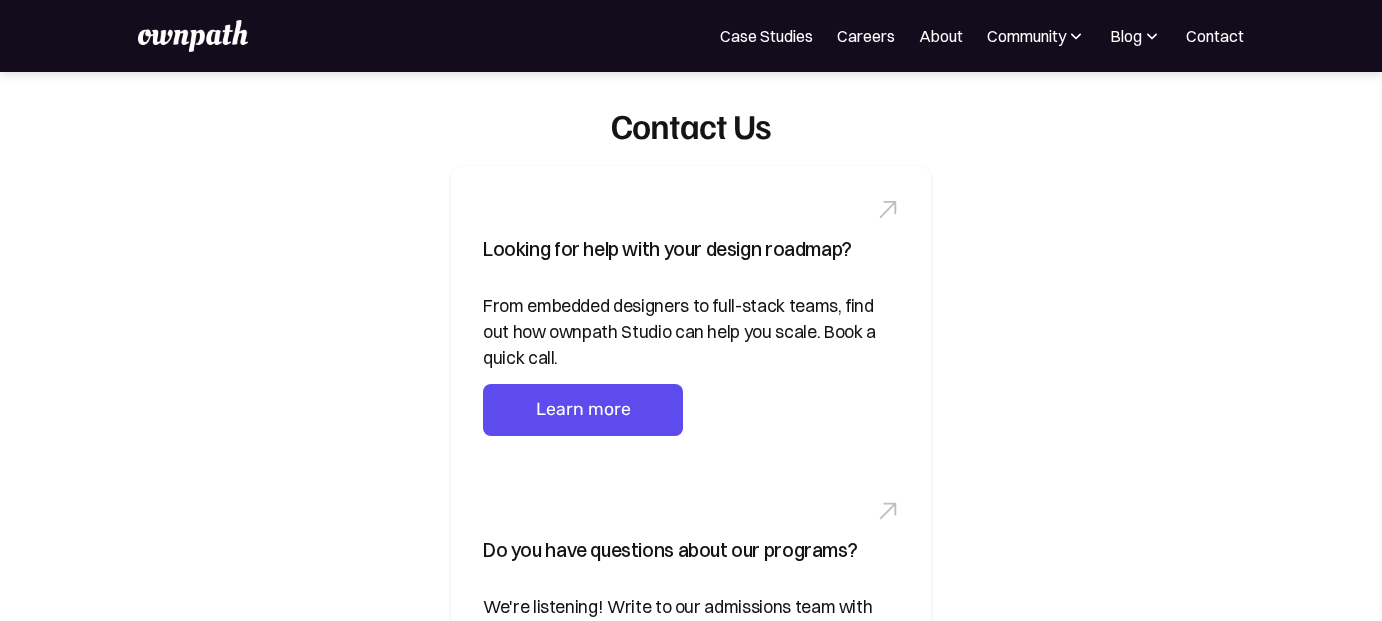 scroll, scrollTop: 0, scrollLeft: 0, axis: both 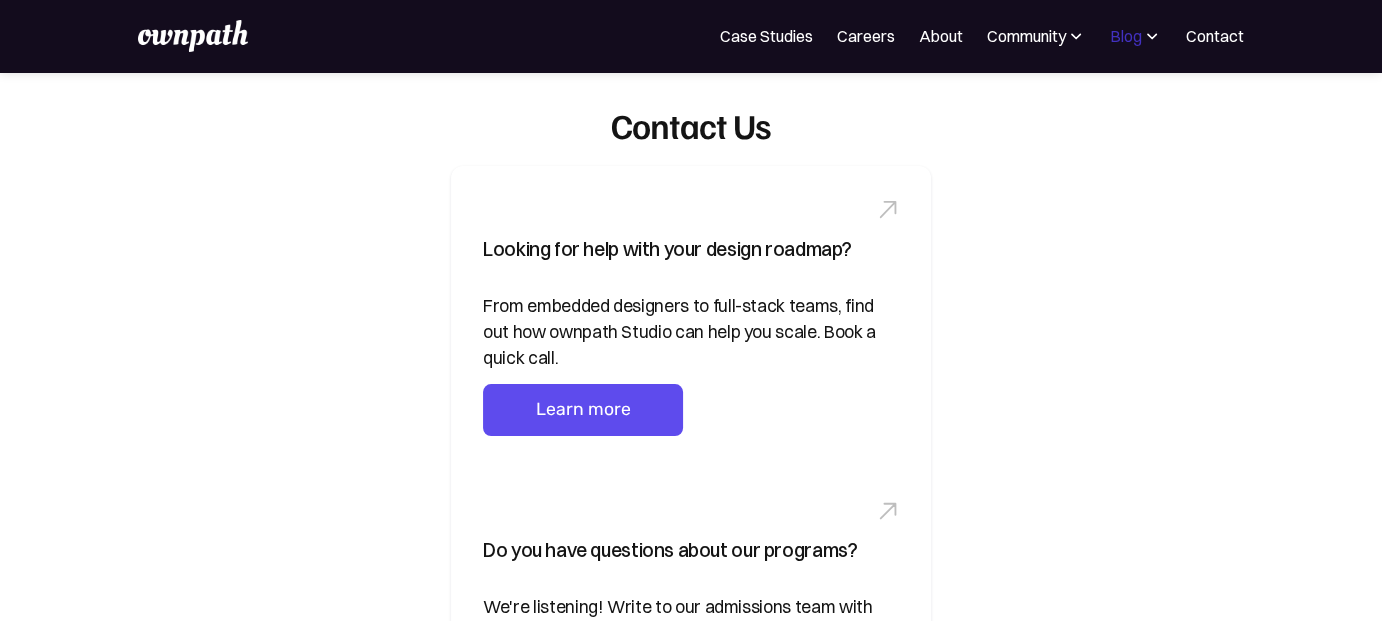 click on "Blog" at bounding box center [1126, 36] 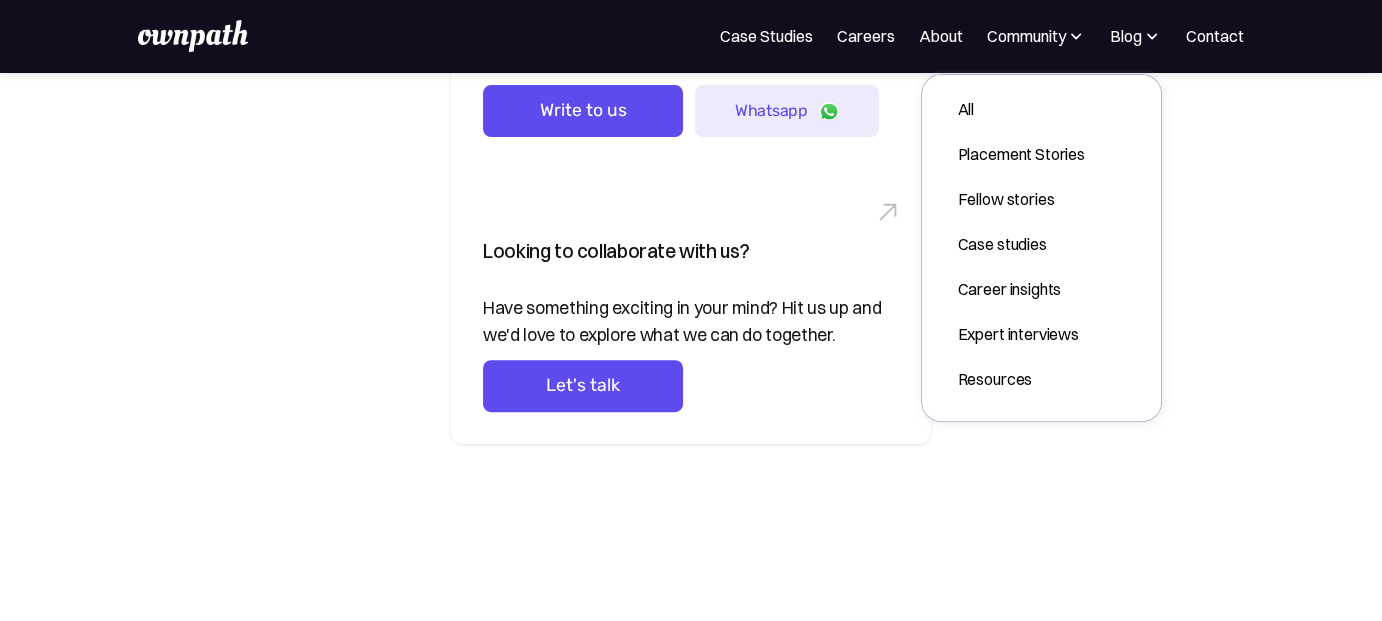 click on "Looking to collaborate with us? Have something exciting in your mind? Hit us up and we'd love to explore what we can do together. Let's talk" at bounding box center (691, 306) 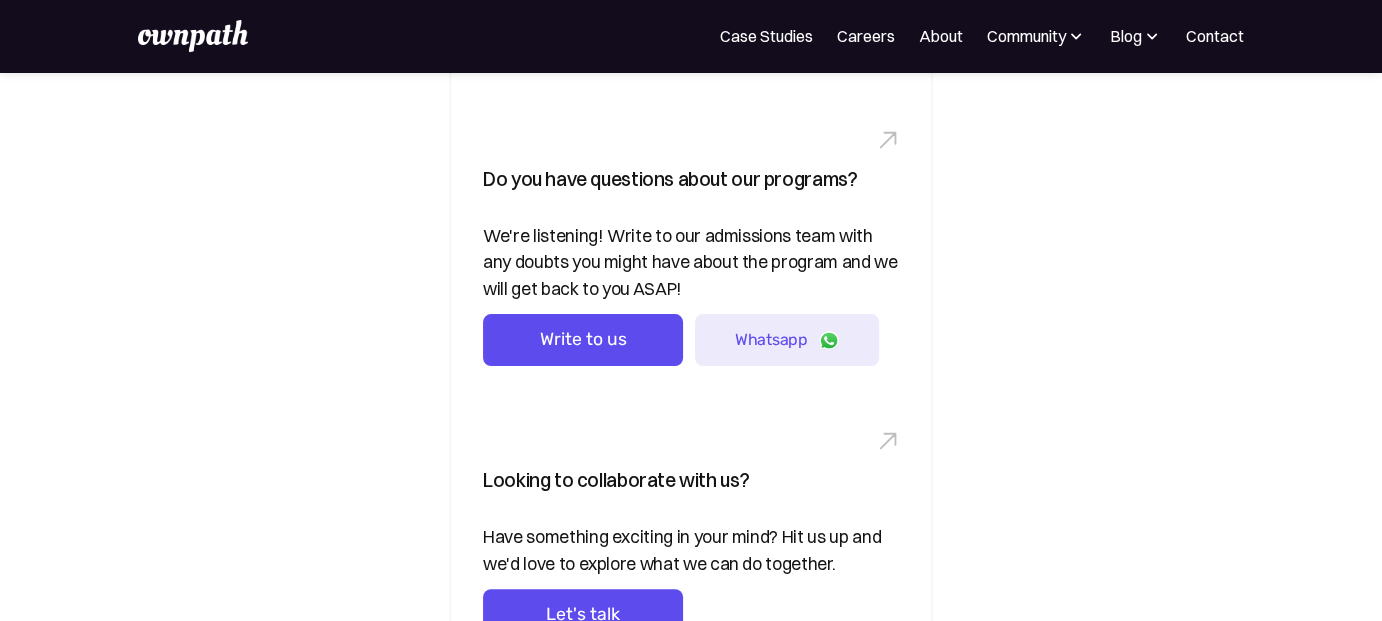 scroll, scrollTop: 0, scrollLeft: 0, axis: both 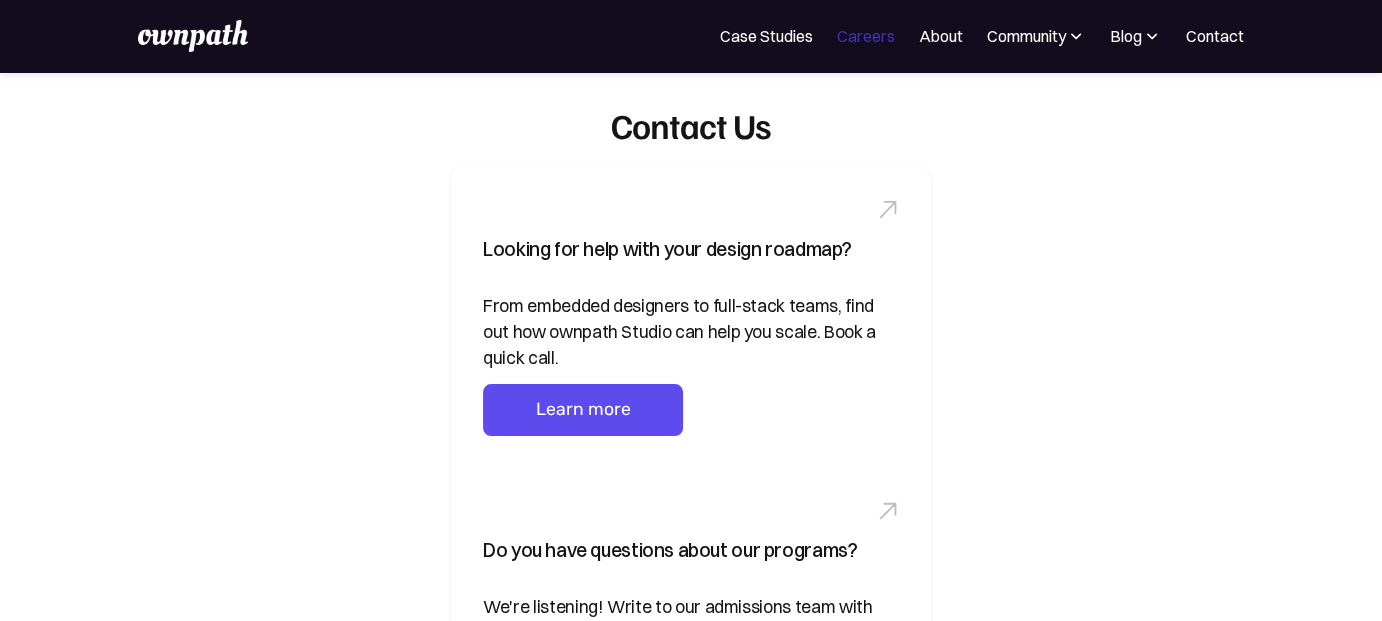 click on "Careers" at bounding box center [866, 36] 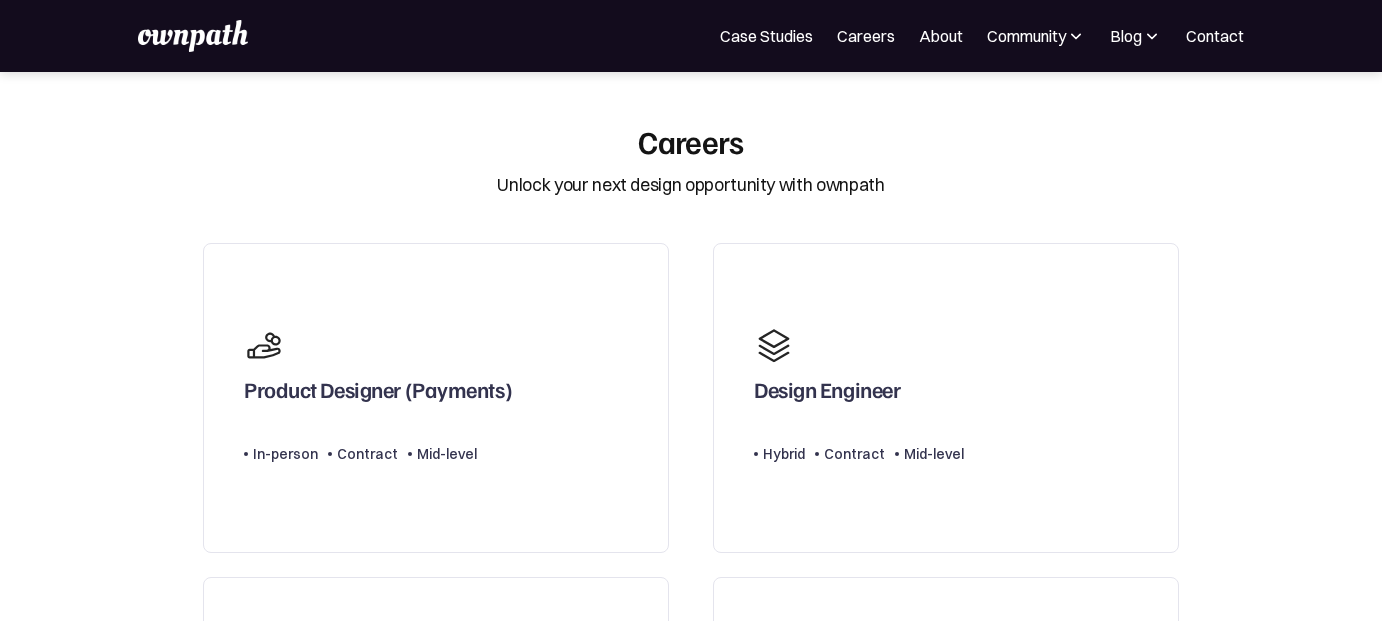 scroll, scrollTop: 0, scrollLeft: 0, axis: both 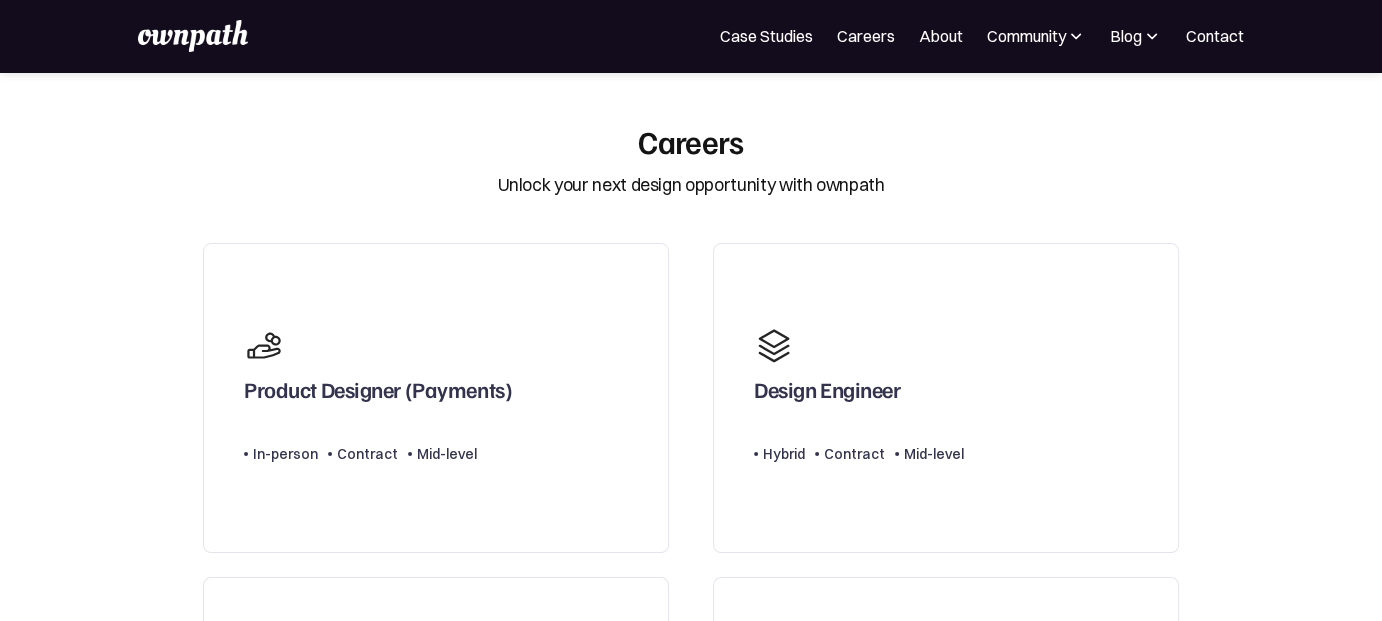 click on "Careers" at bounding box center (866, 36) 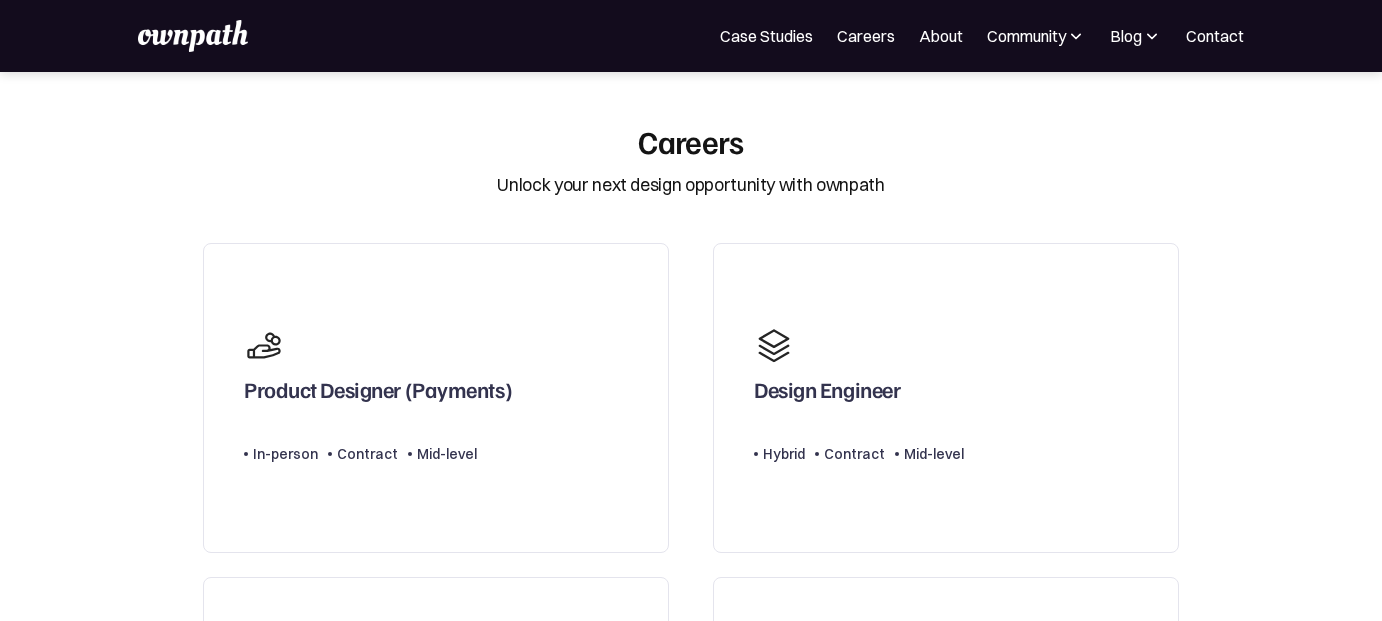 scroll, scrollTop: 0, scrollLeft: 0, axis: both 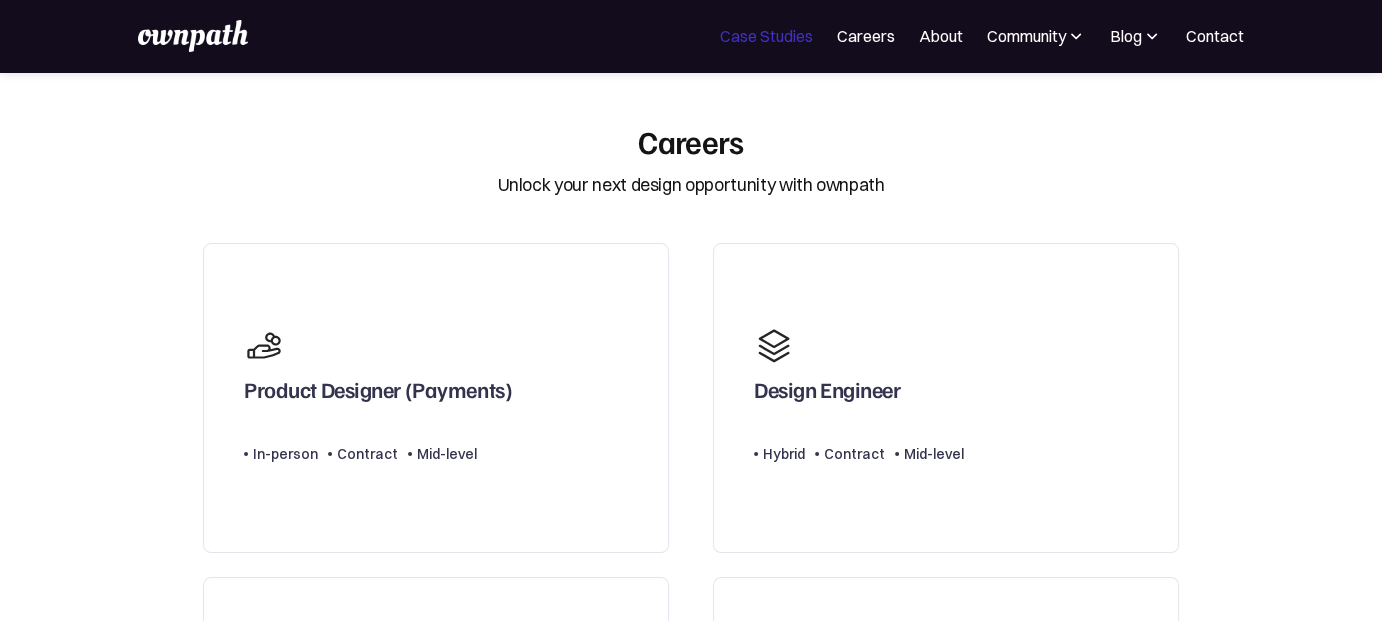 click on "Case Studies" at bounding box center (766, 36) 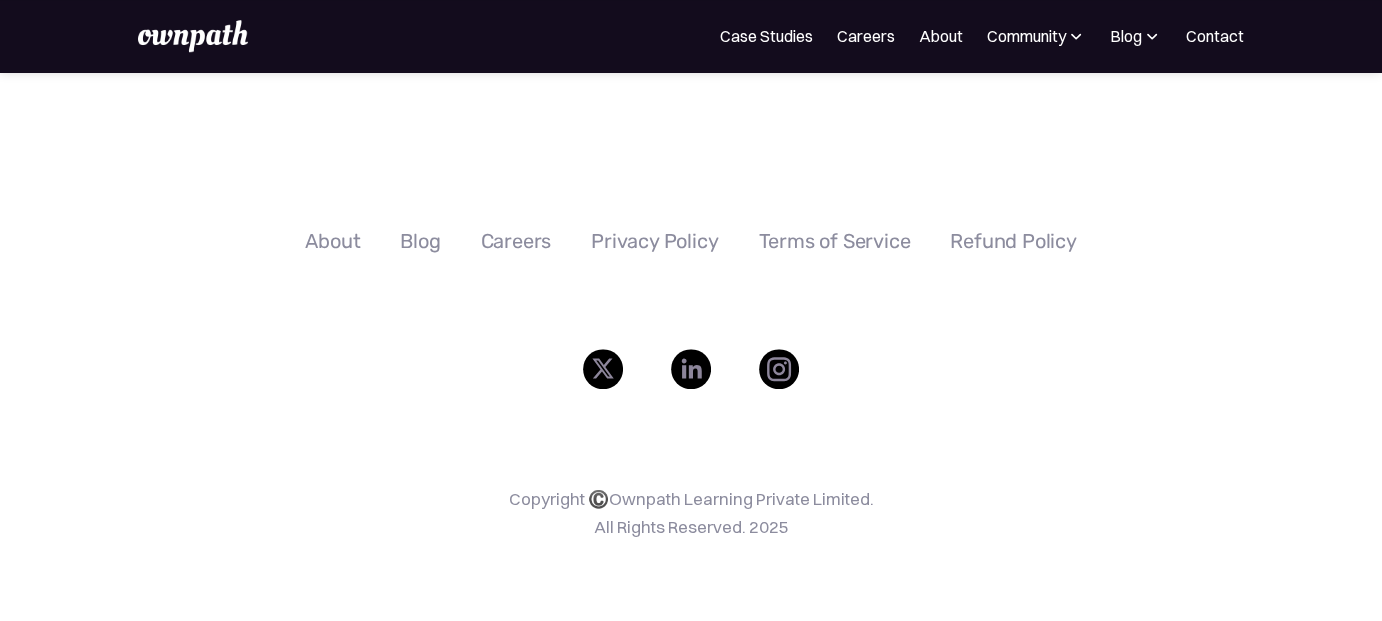 scroll, scrollTop: 1650, scrollLeft: 0, axis: vertical 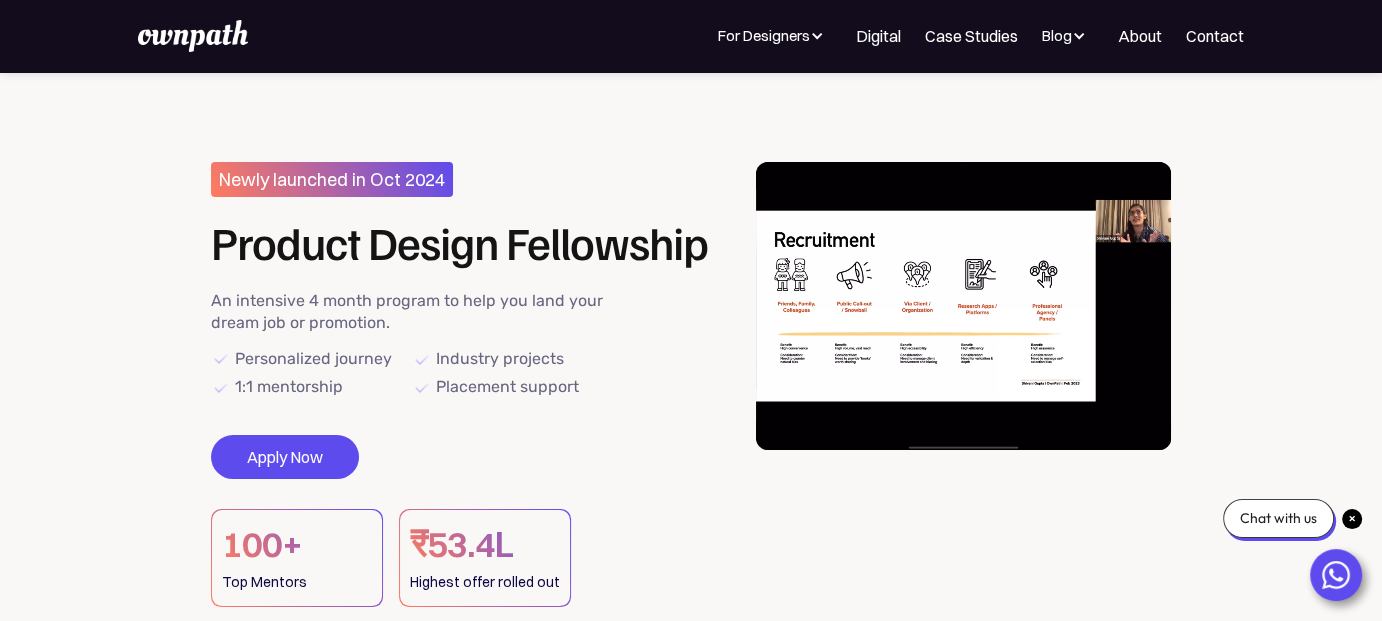 click at bounding box center (1352, 519) 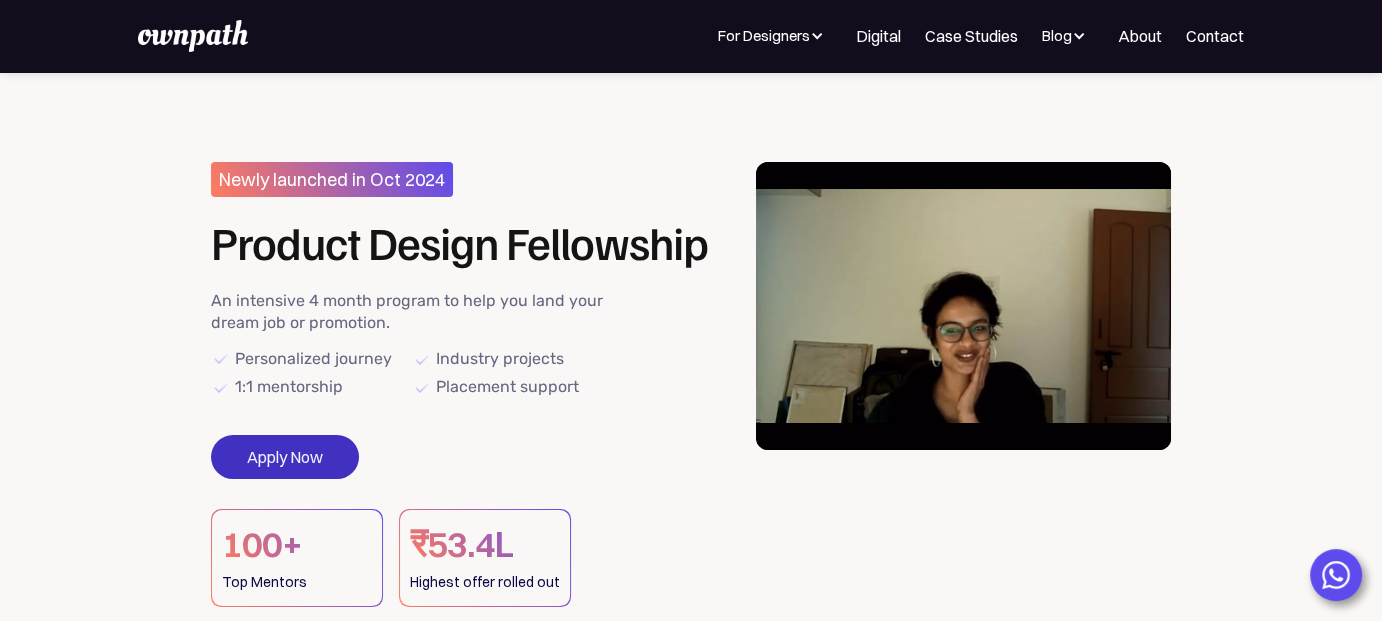click on "Apply Now" at bounding box center [285, 457] 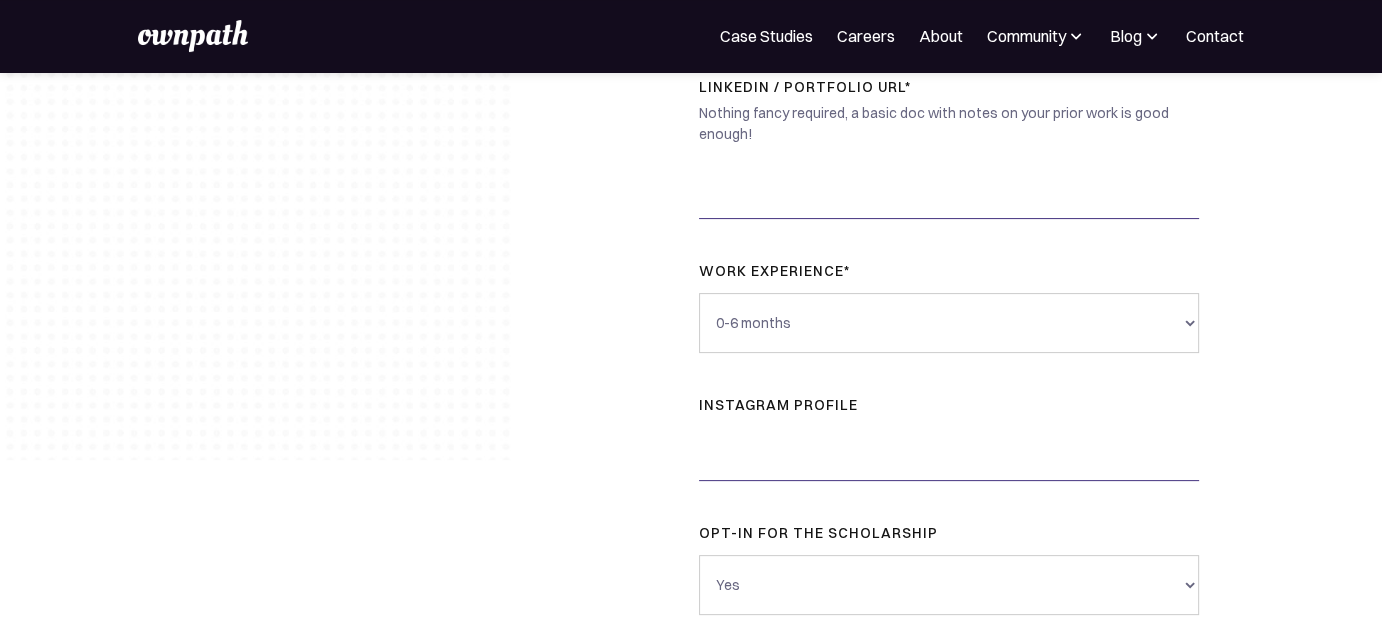 scroll, scrollTop: 0, scrollLeft: 0, axis: both 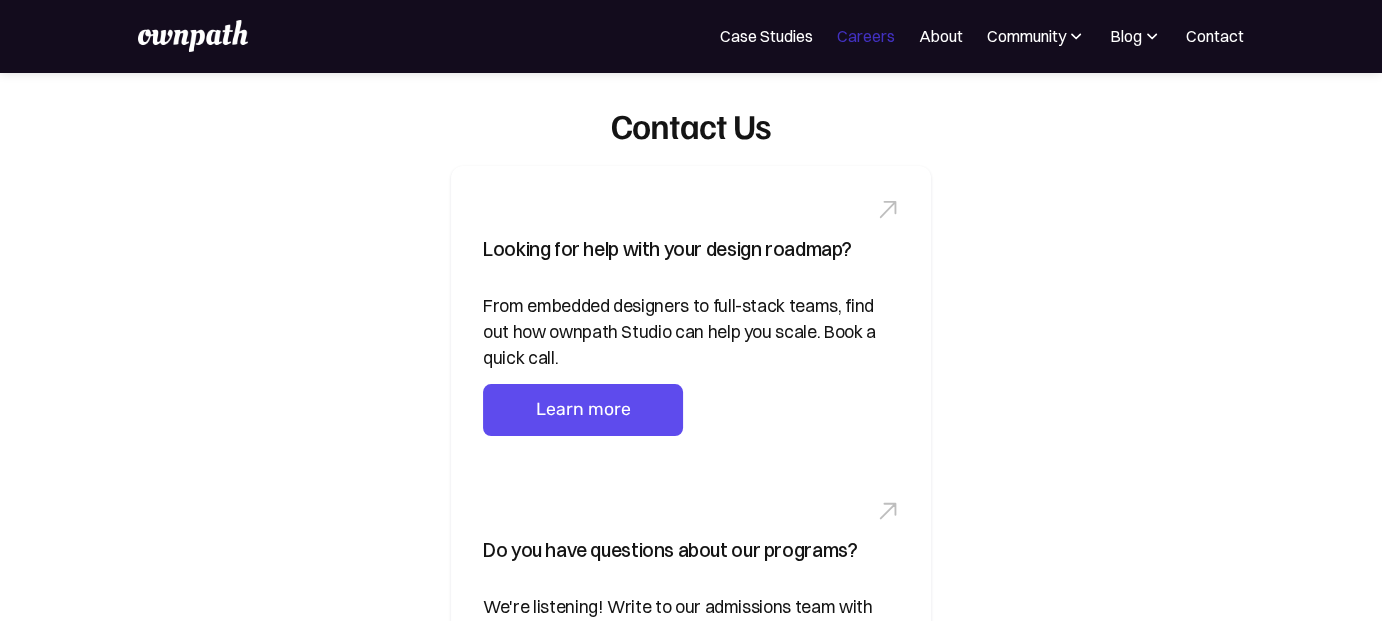 click on "Careers" at bounding box center (866, 36) 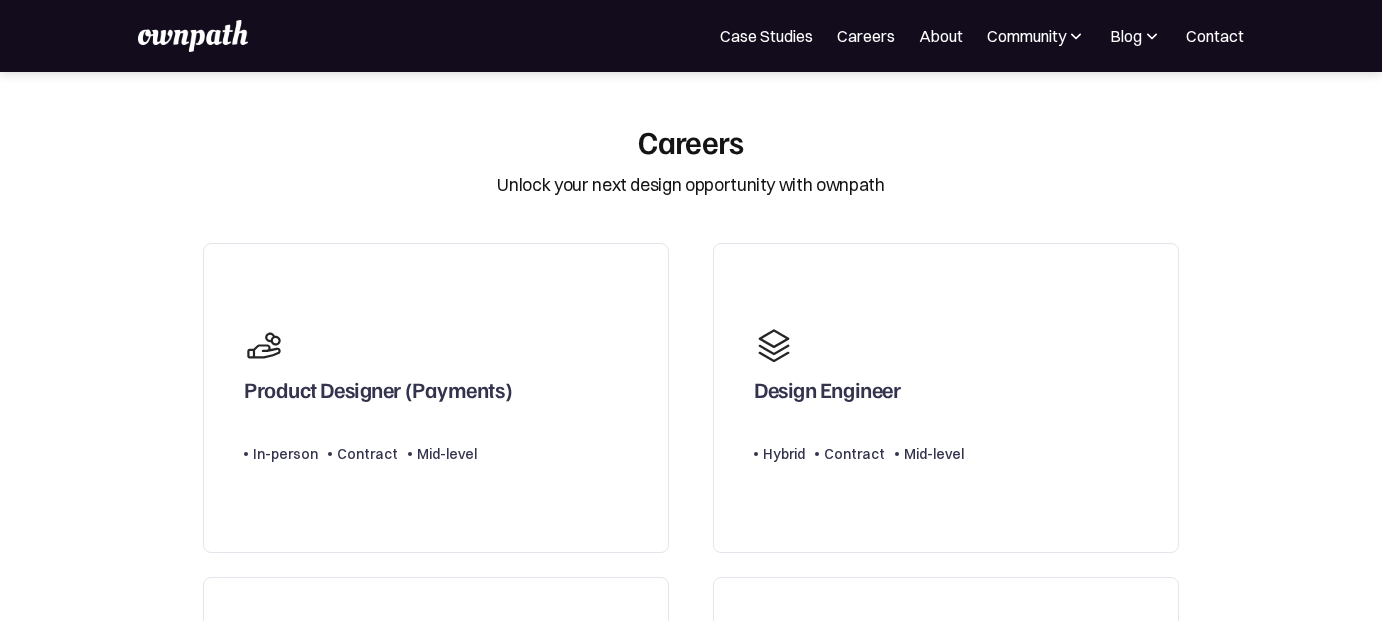scroll, scrollTop: 0, scrollLeft: 0, axis: both 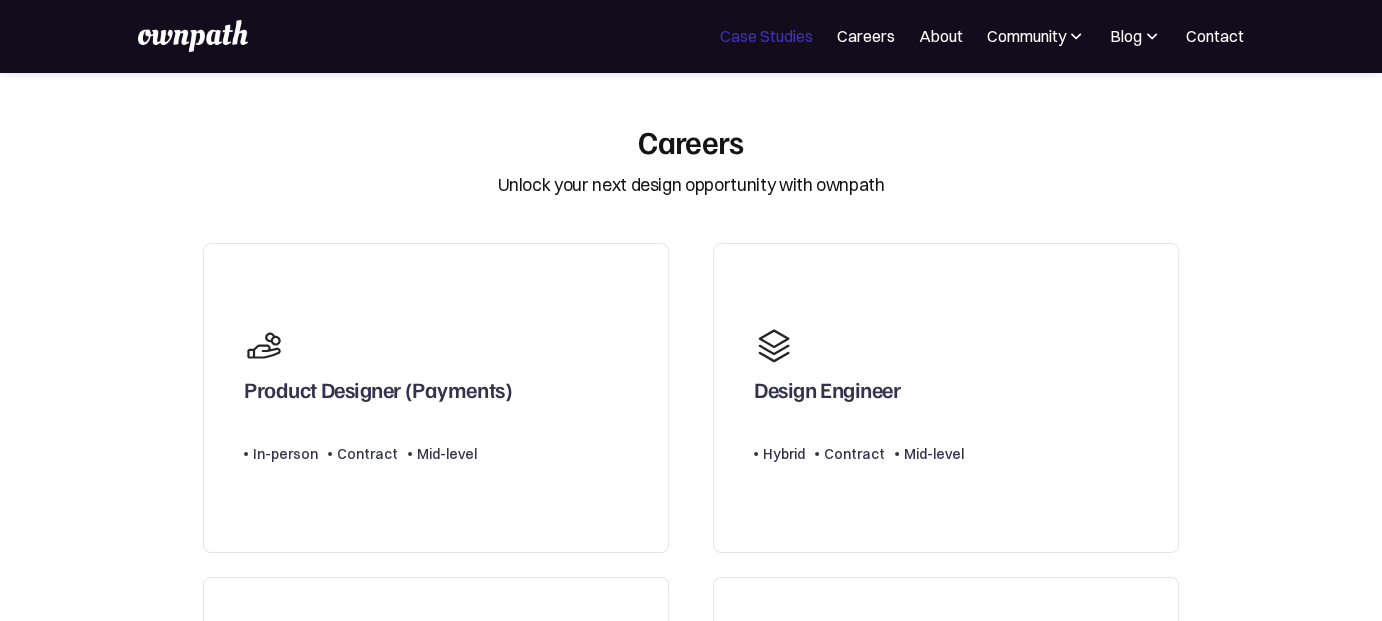 click on "Case Studies" at bounding box center [766, 36] 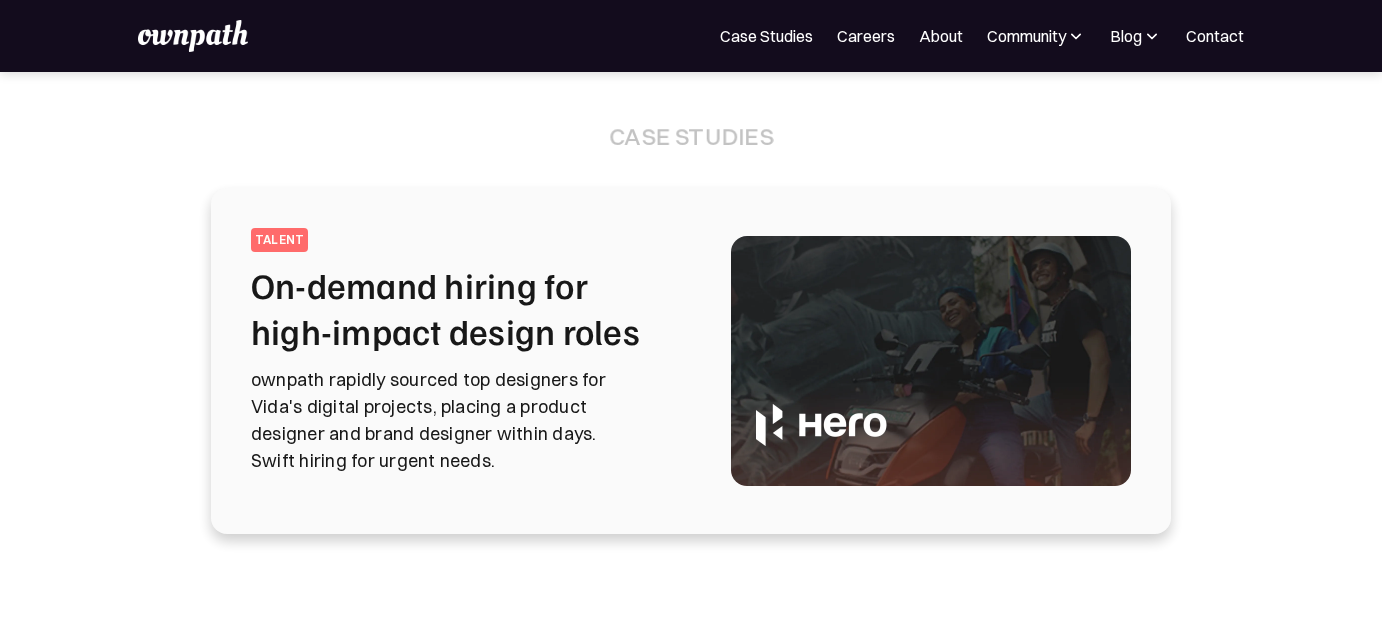 scroll, scrollTop: 0, scrollLeft: 0, axis: both 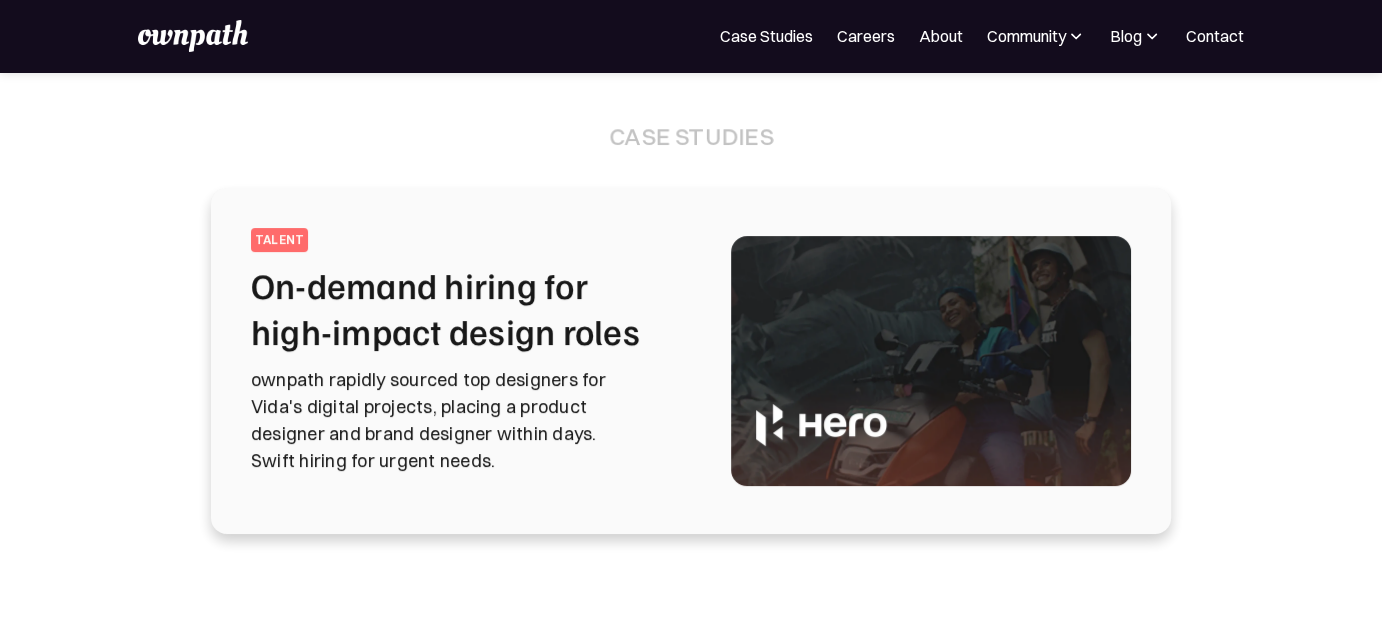 click at bounding box center [193, 36] 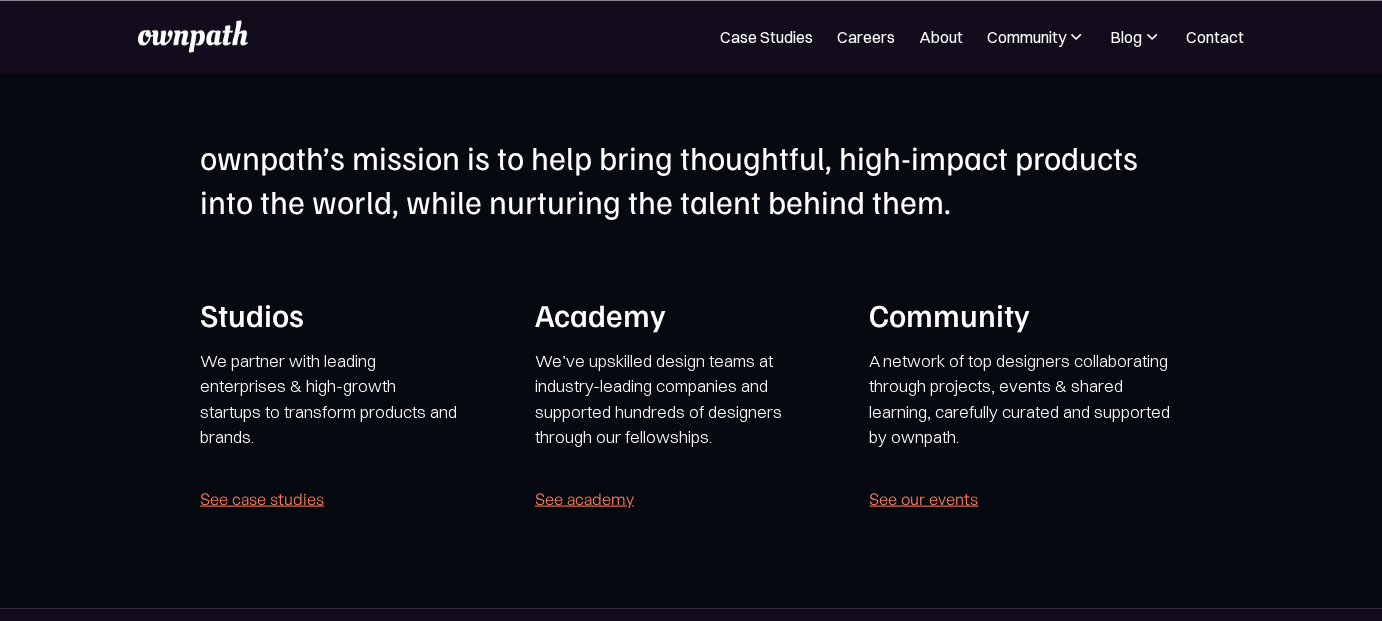 scroll, scrollTop: 3800, scrollLeft: 0, axis: vertical 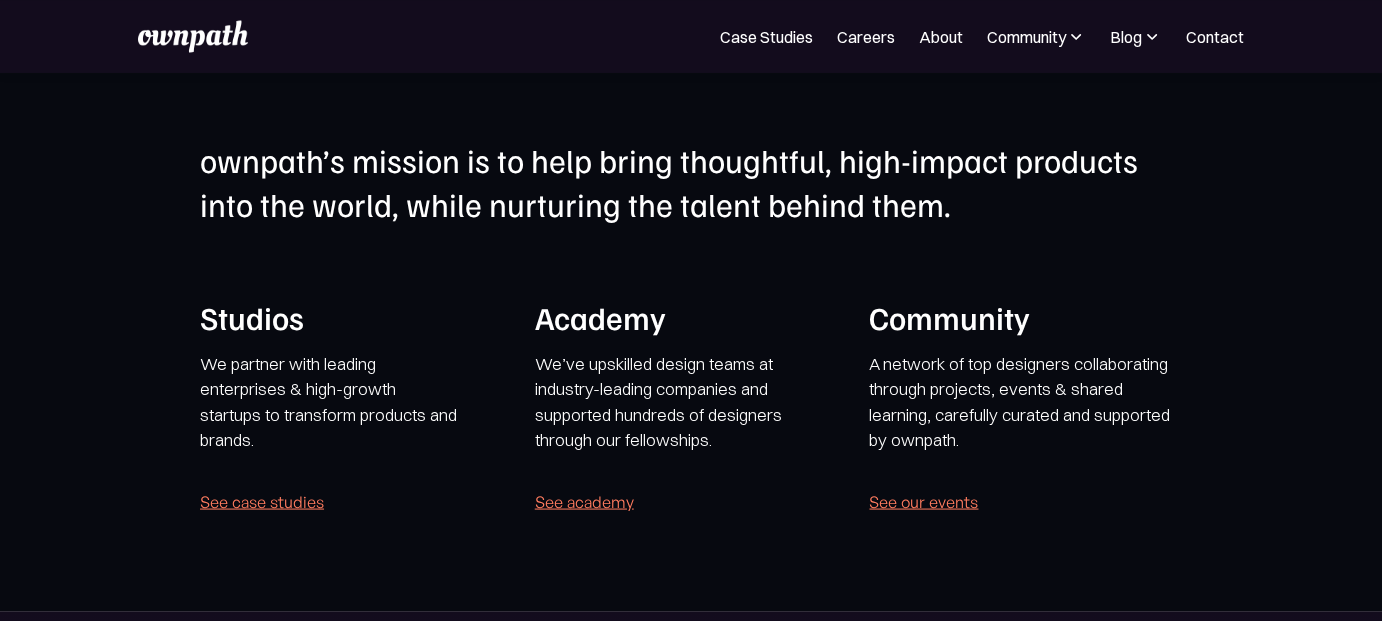 click on "See case studies" at bounding box center [262, 501] 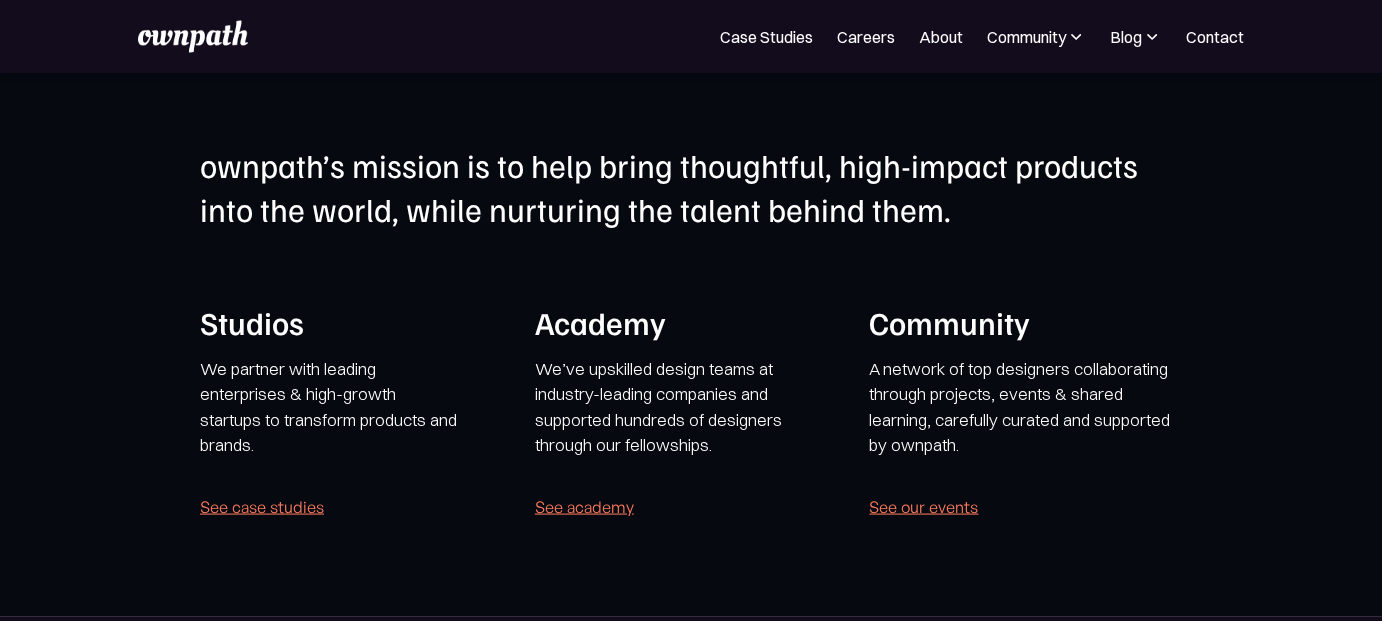 click on "Studios We partner with leading enterprises & high-growth startups to transform products and brands. ‍ See case studies Academy We’ve upskilled design teams at industry-leading companies and supported hundreds of designers through our fellowships. See academy Community A network of top designers collaborating through projects, events & shared learning, carefully curated and supported by ownpath. See our events" at bounding box center [691, 410] 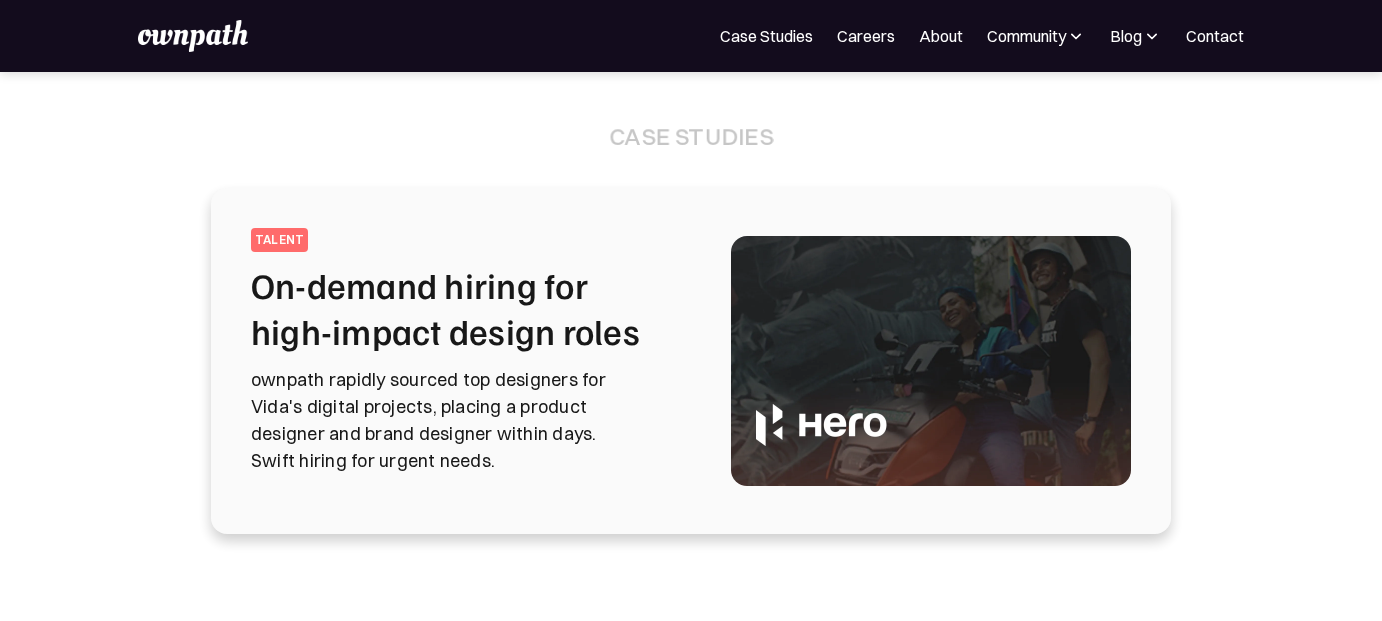 scroll, scrollTop: 0, scrollLeft: 0, axis: both 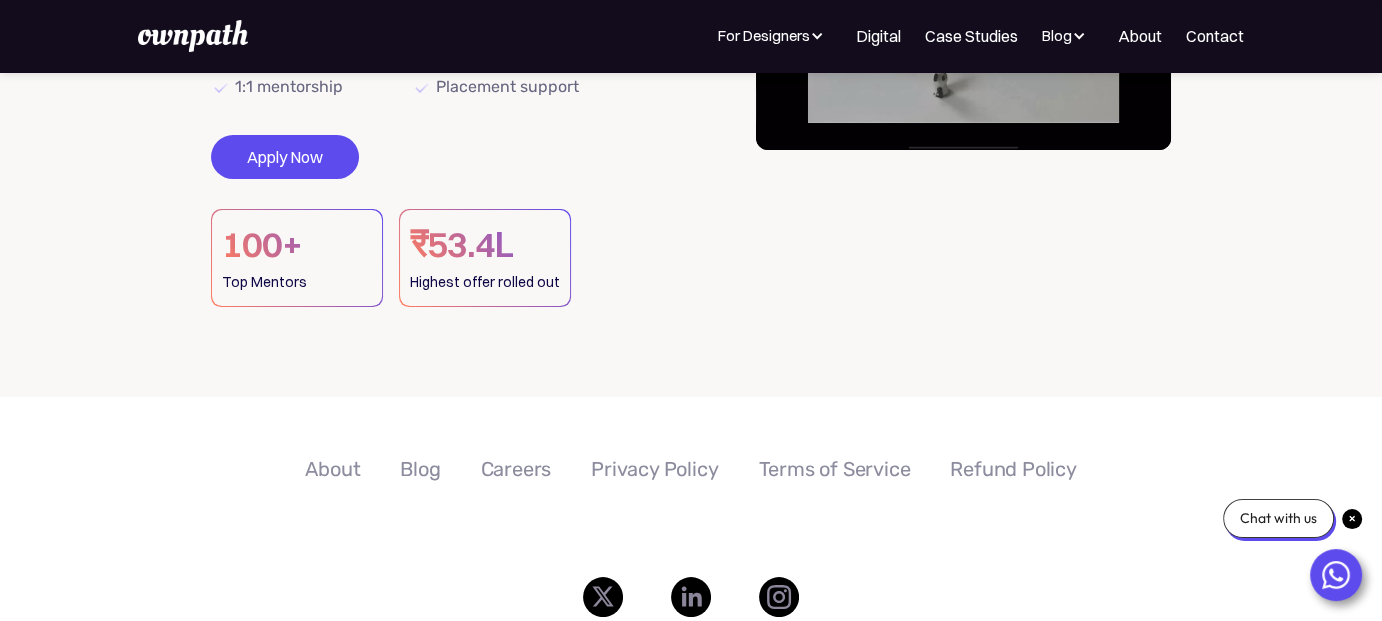 click on "₹53.4L Highest offer rolled out" at bounding box center [485, 258] 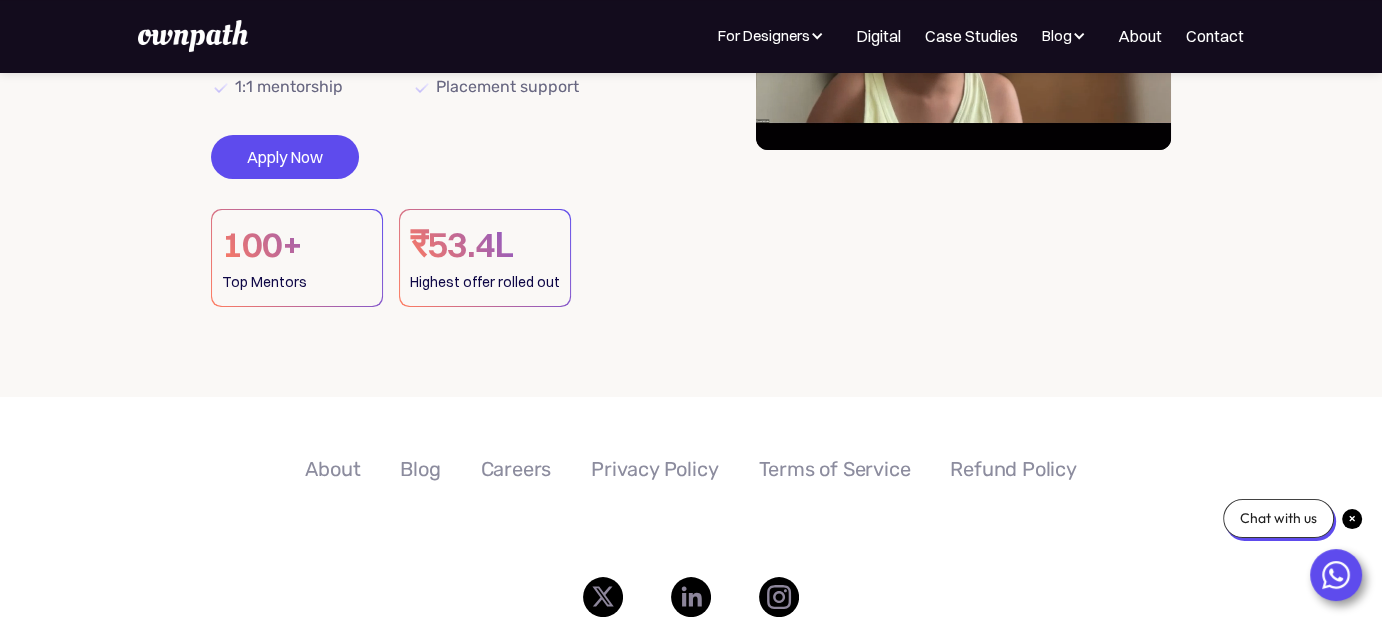 click on "Highest offer rolled out" at bounding box center (485, 282) 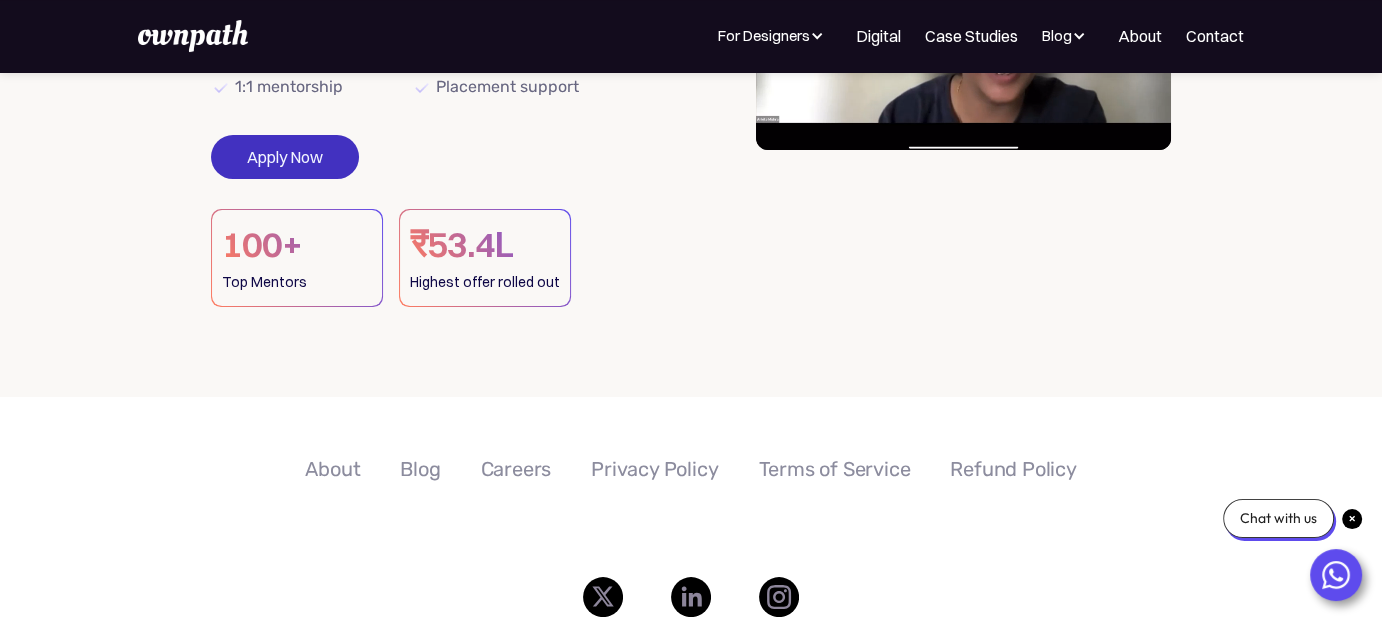 click on "Apply Now" at bounding box center [285, 157] 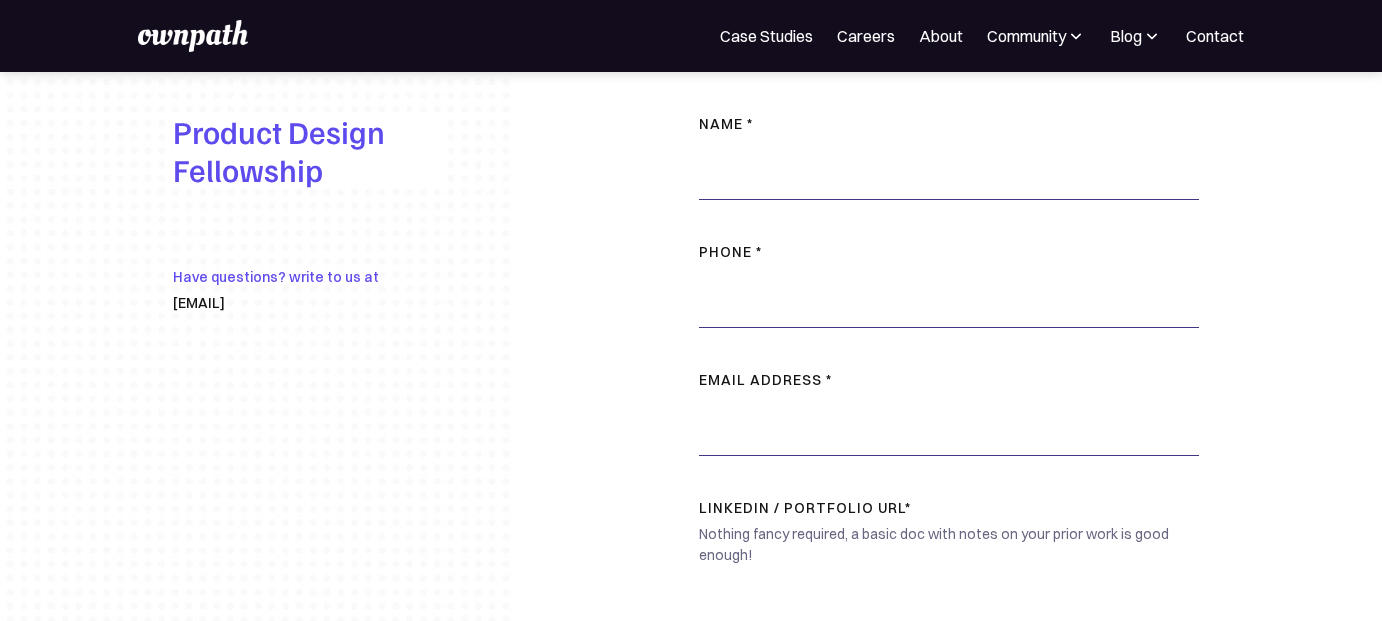 scroll, scrollTop: 0, scrollLeft: 0, axis: both 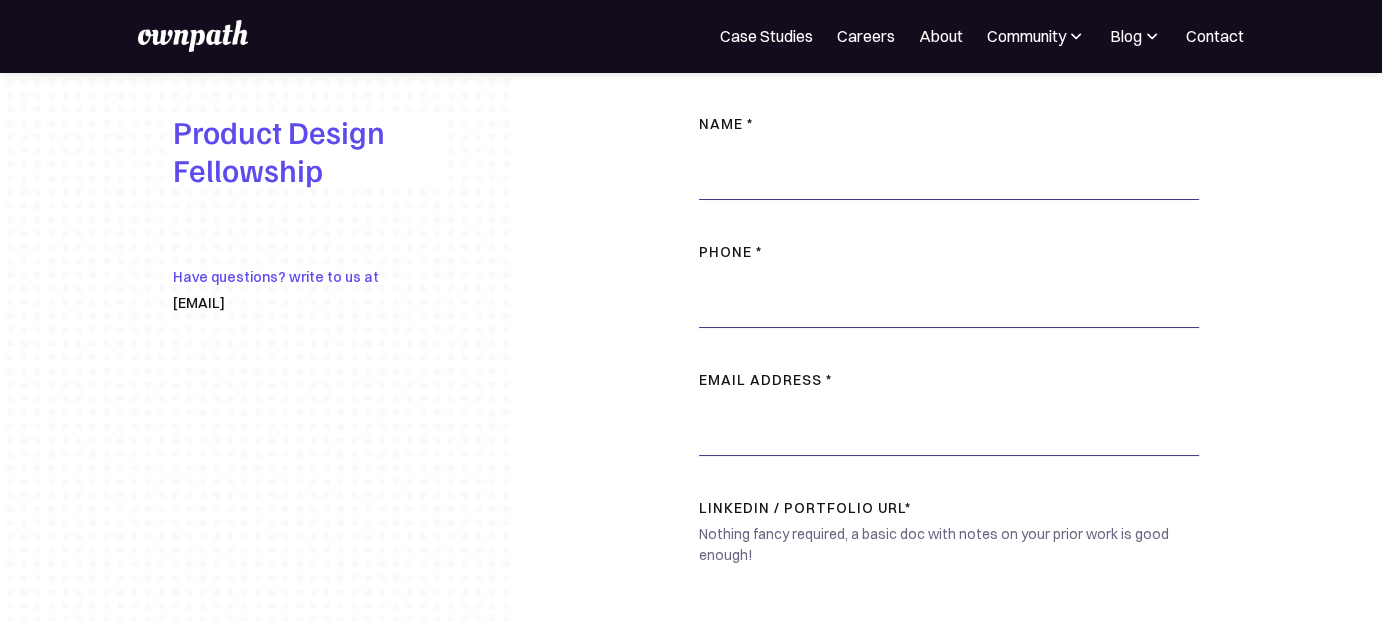 click on "[NAME] * [PHONE] * [EMAIL] * [URL] * Nothing fancy required, a basic doc with notes on your prior work is good enough! work experience* 0-6 months 6 months - 1 year 1 - 3 years 3 - 5 years 5+ years [URL] profile Opt-in for the scholarship Yes No product-design-fellowship Submit" at bounding box center (949, 634) 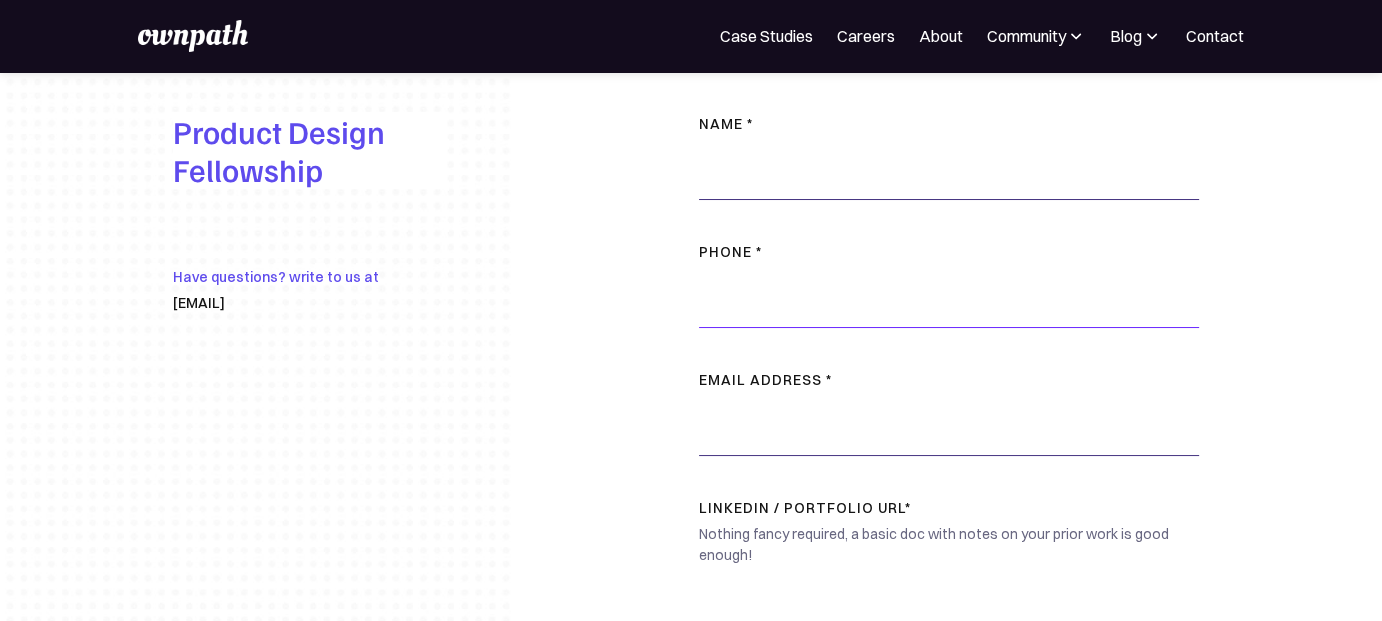 click on "Phone *" at bounding box center (949, 298) 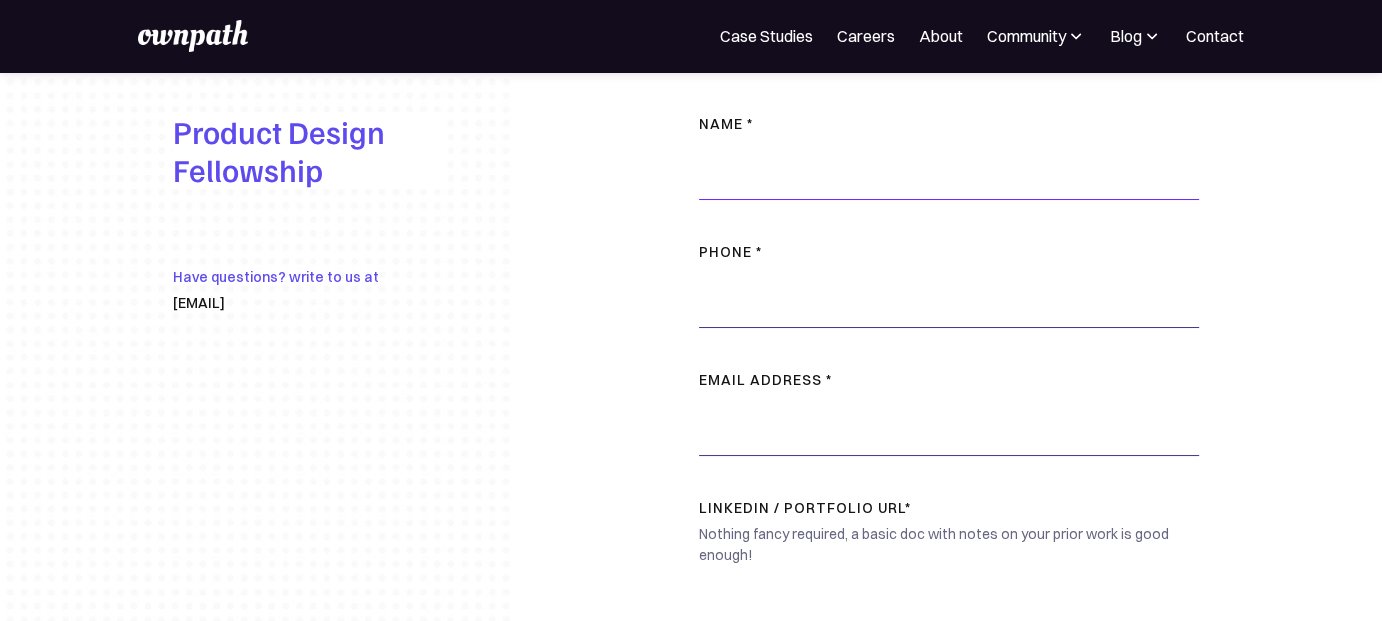 click on "NAME *" at bounding box center (949, 170) 